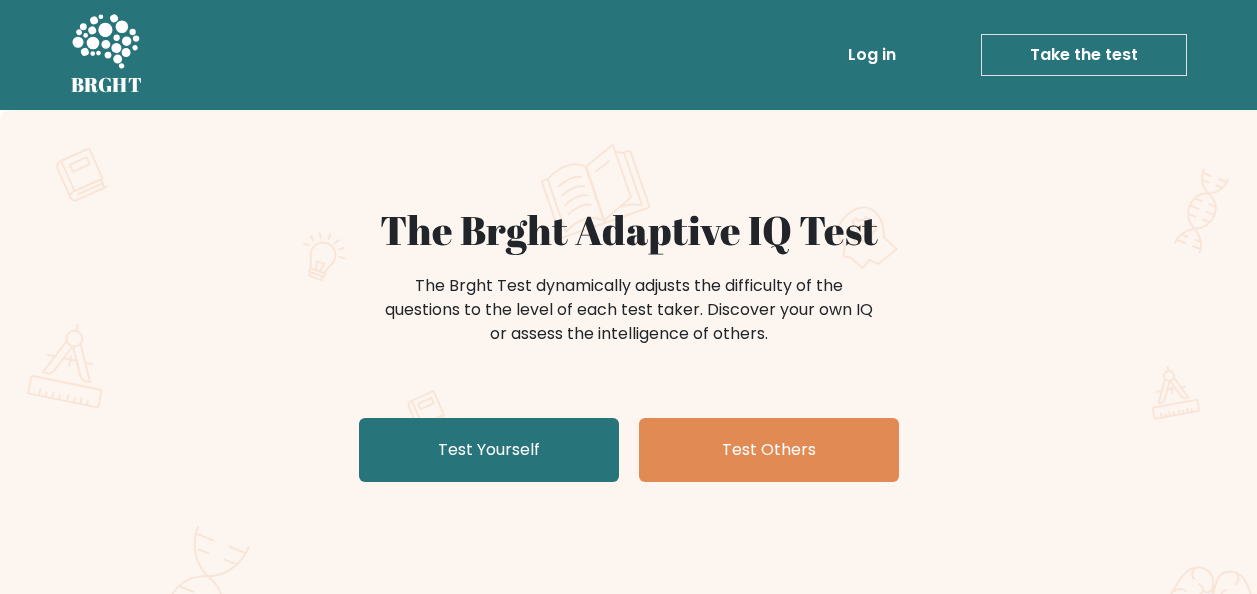 scroll, scrollTop: 0, scrollLeft: 0, axis: both 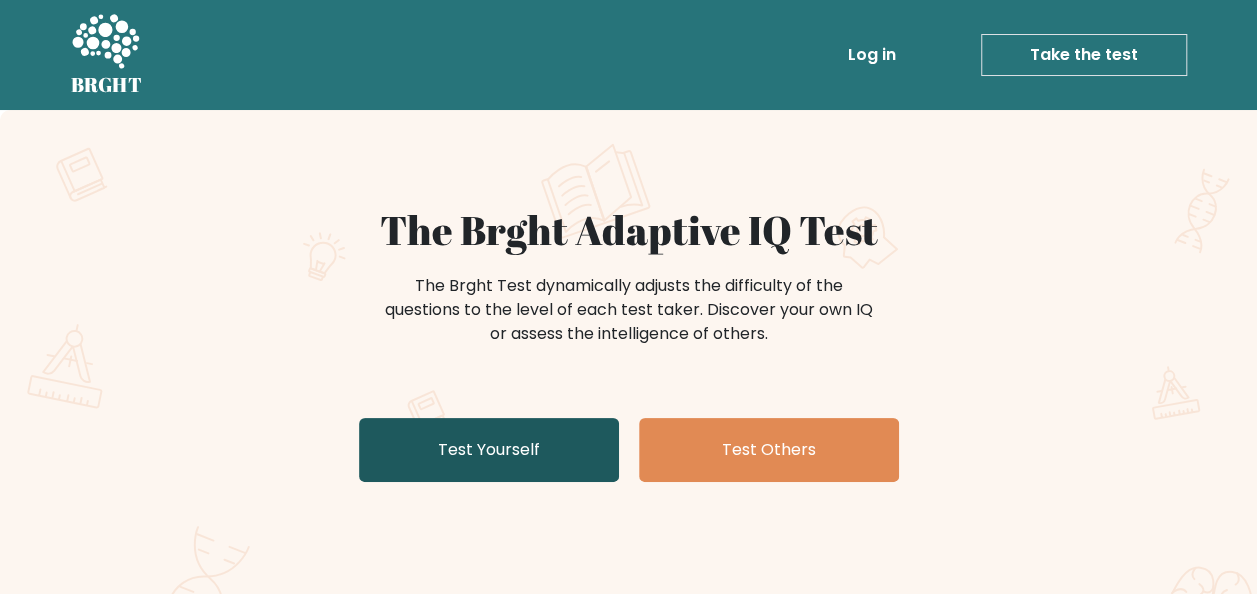 click on "Test Yourself" at bounding box center (489, 450) 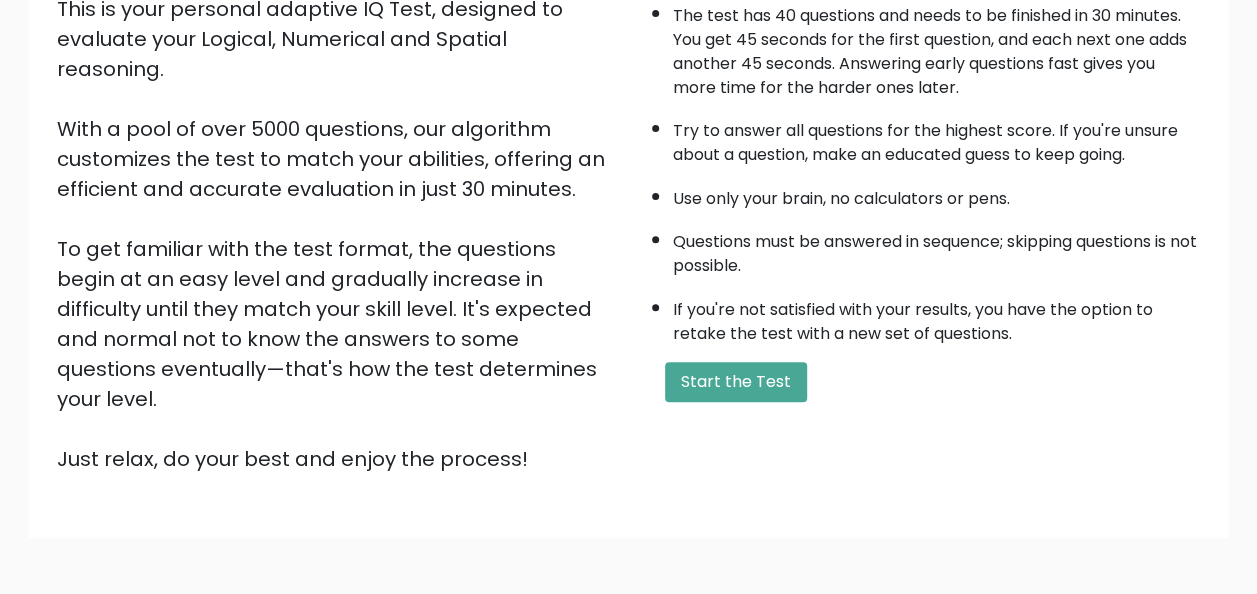 scroll, scrollTop: 322, scrollLeft: 0, axis: vertical 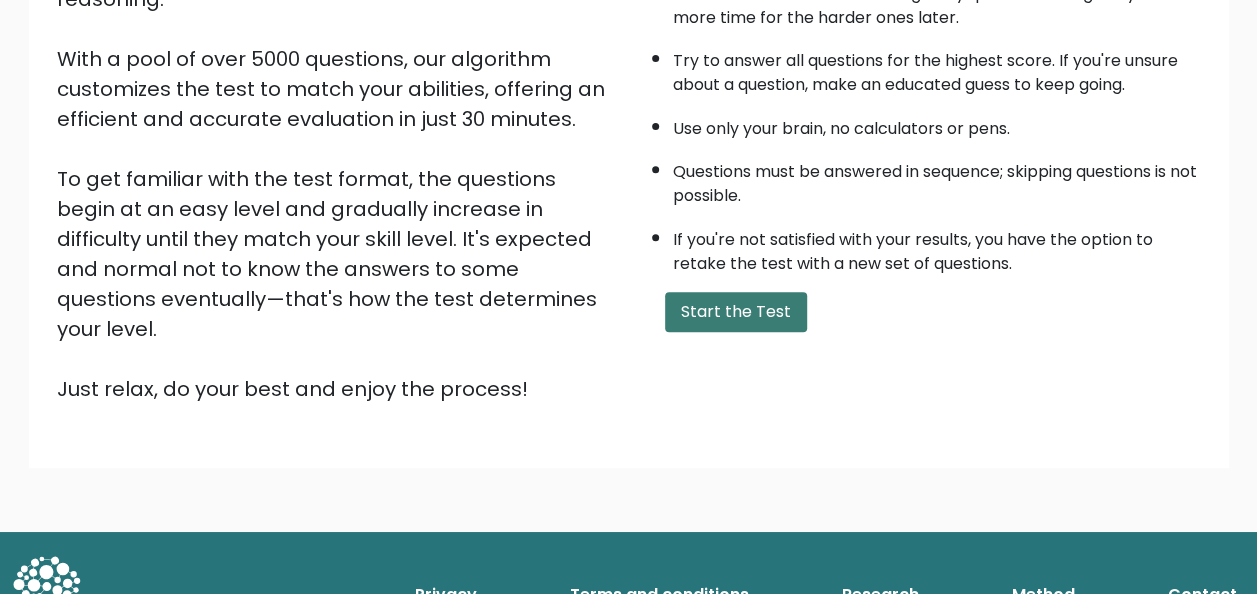 click on "Start the Test" at bounding box center [736, 312] 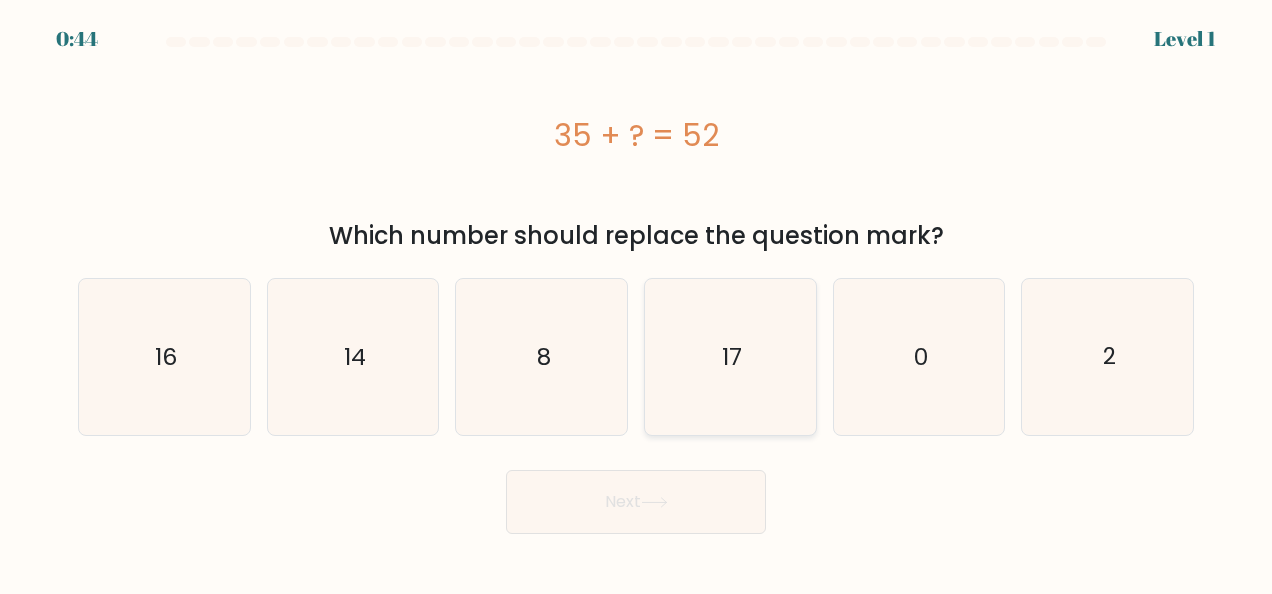 scroll, scrollTop: 0, scrollLeft: 0, axis: both 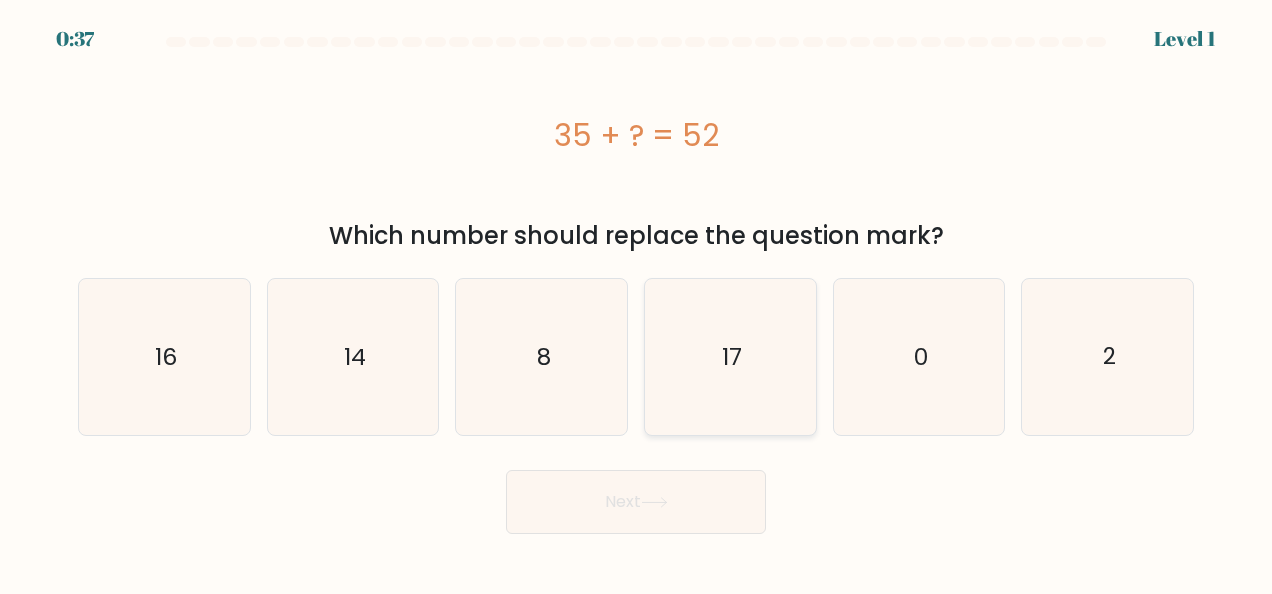 click on "17" 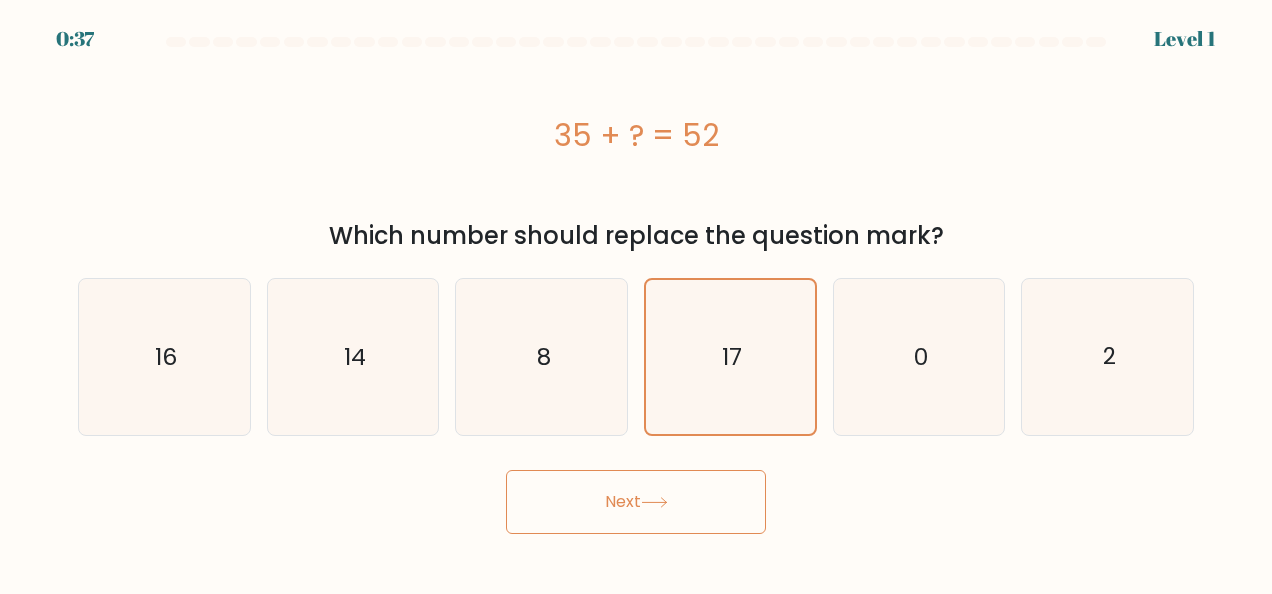 click on "Next" at bounding box center [636, 502] 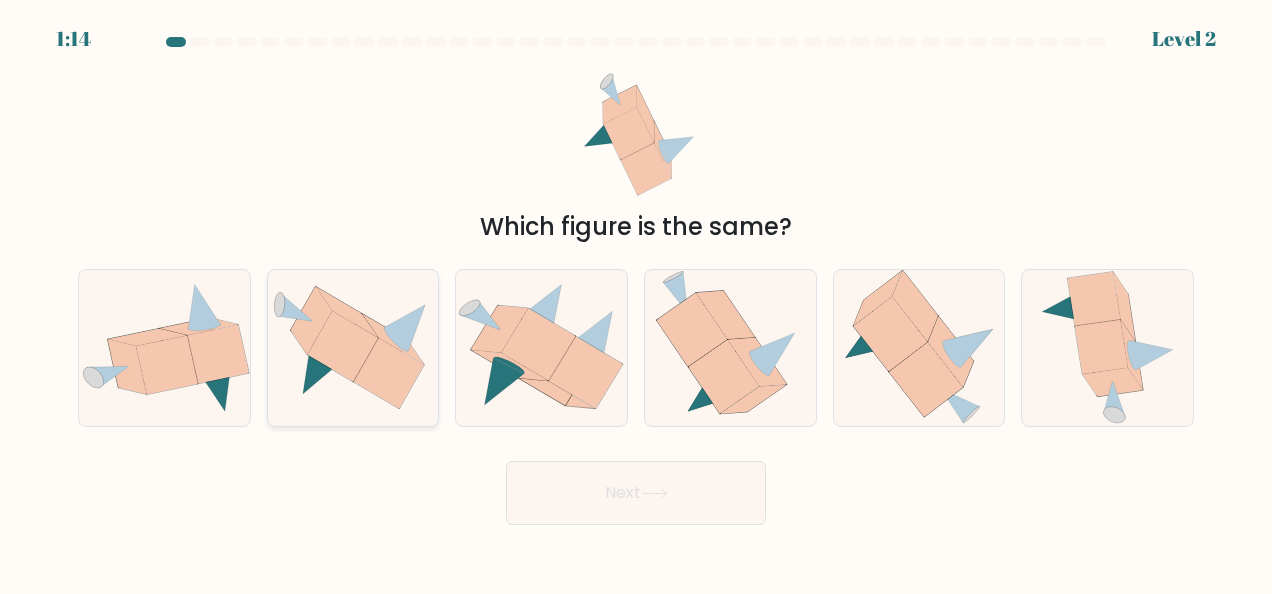 click 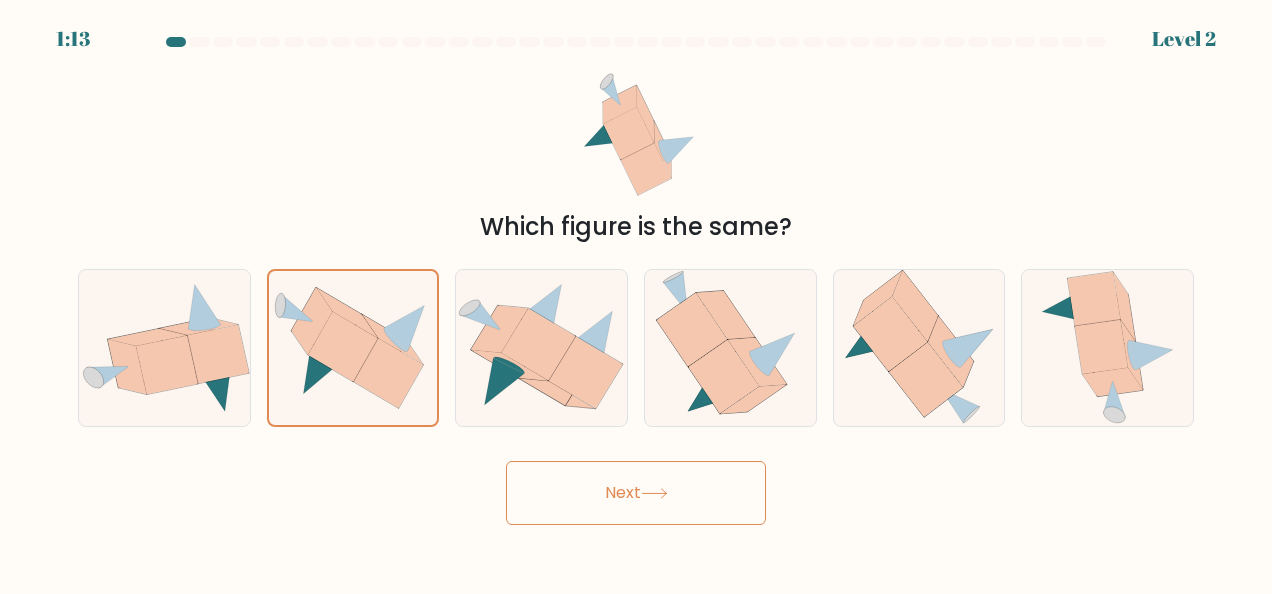 click on "Next" at bounding box center [636, 493] 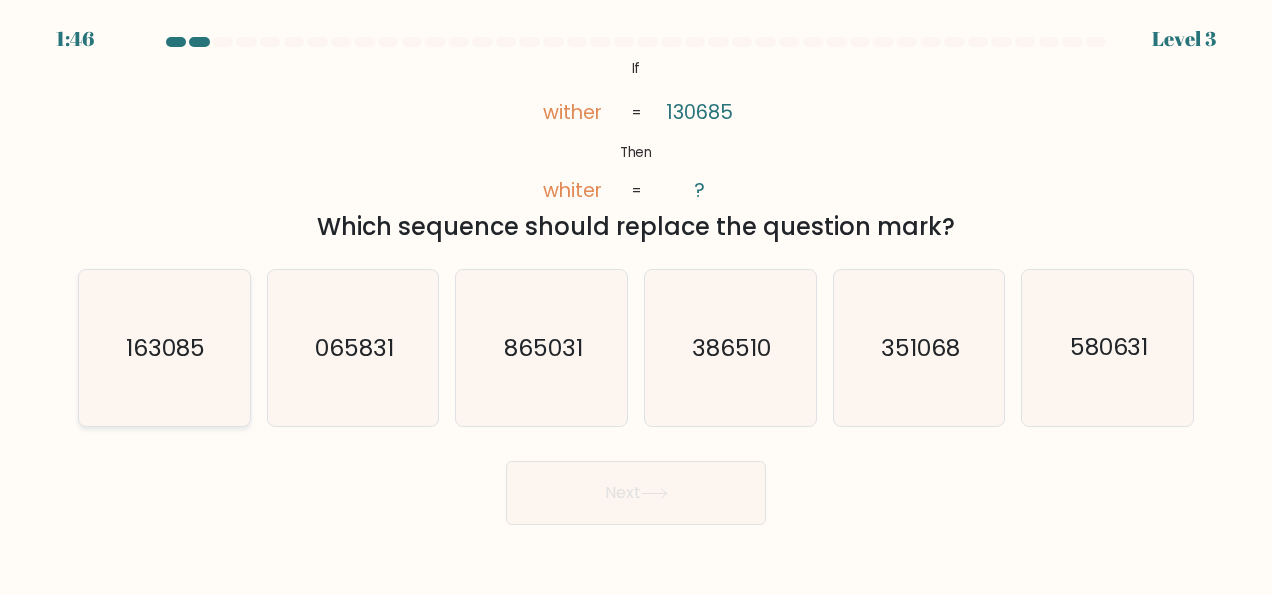 click on "163085" 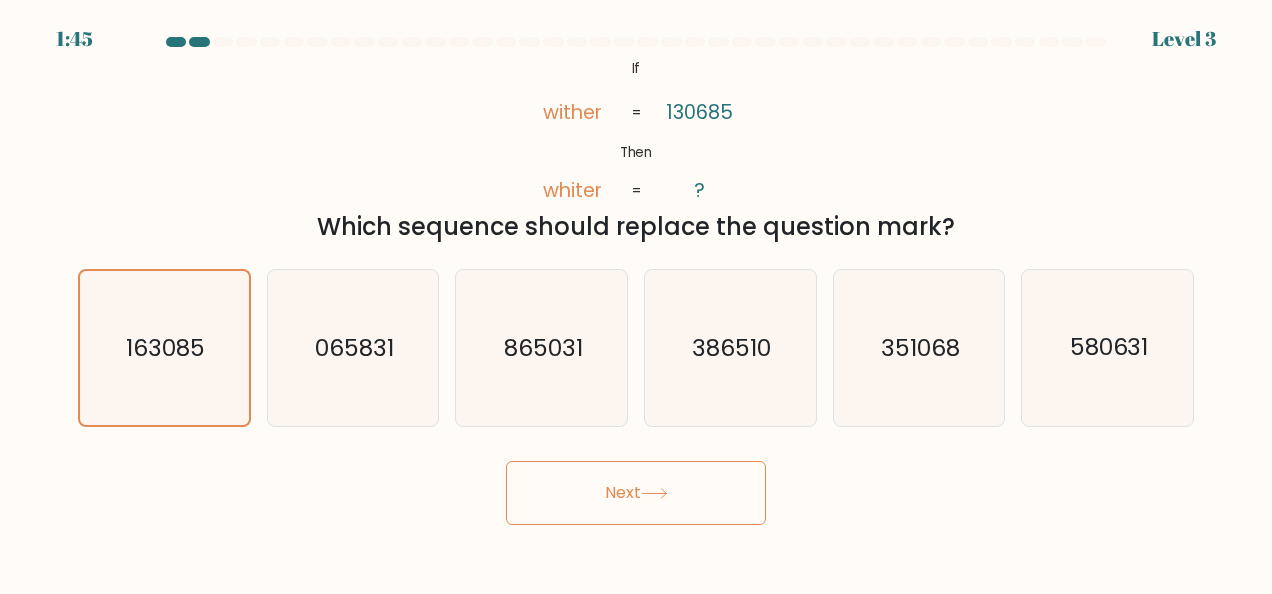 click on "Next" at bounding box center (636, 493) 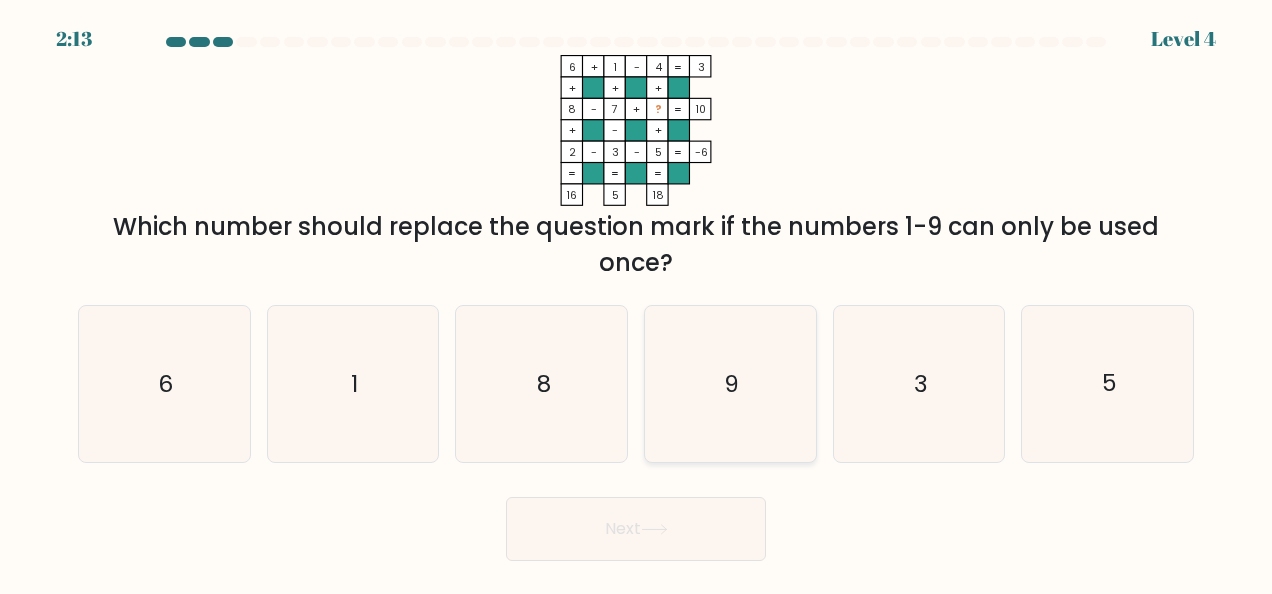 click on "9" 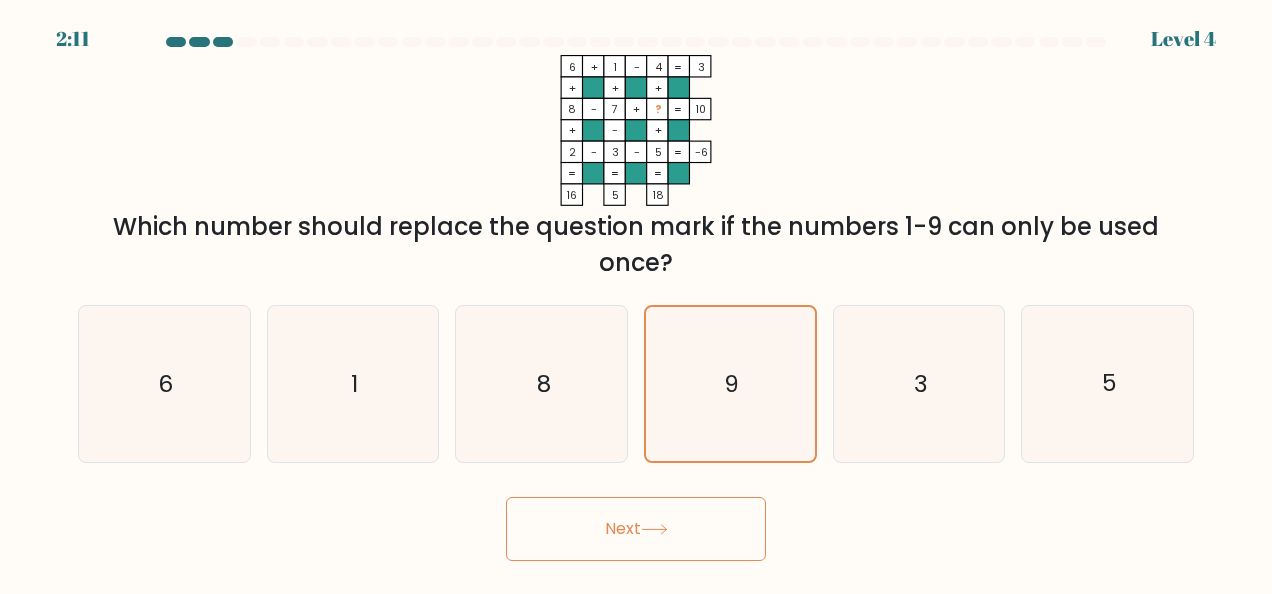 click on "Next" at bounding box center [636, 529] 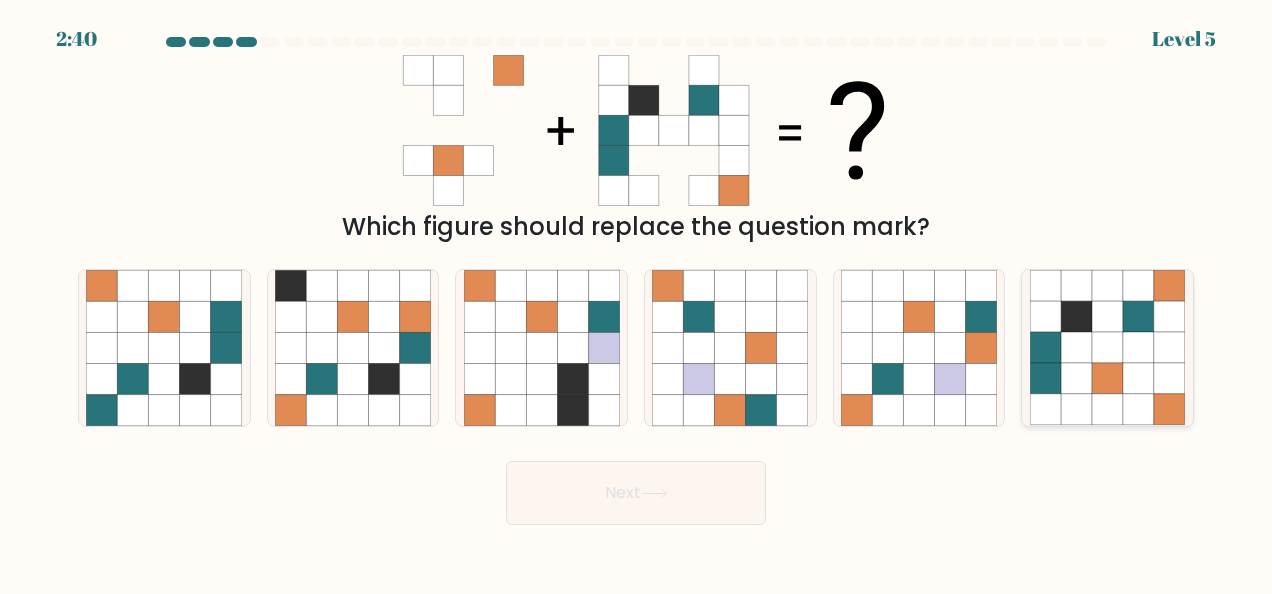 click 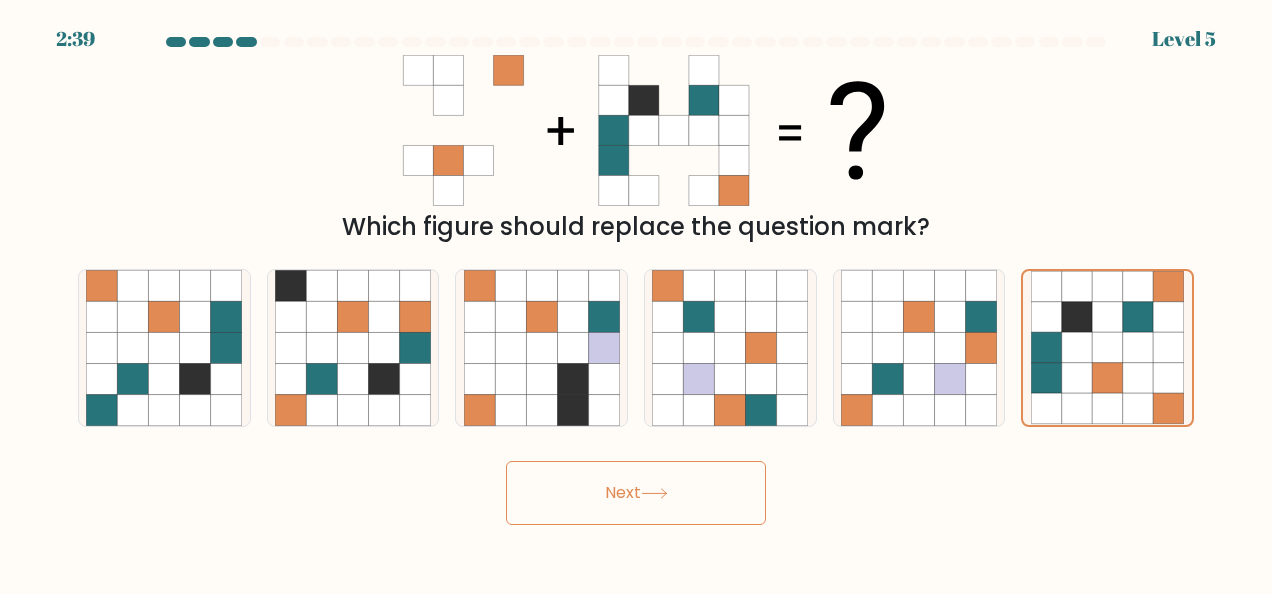 click on "Next" at bounding box center [636, 493] 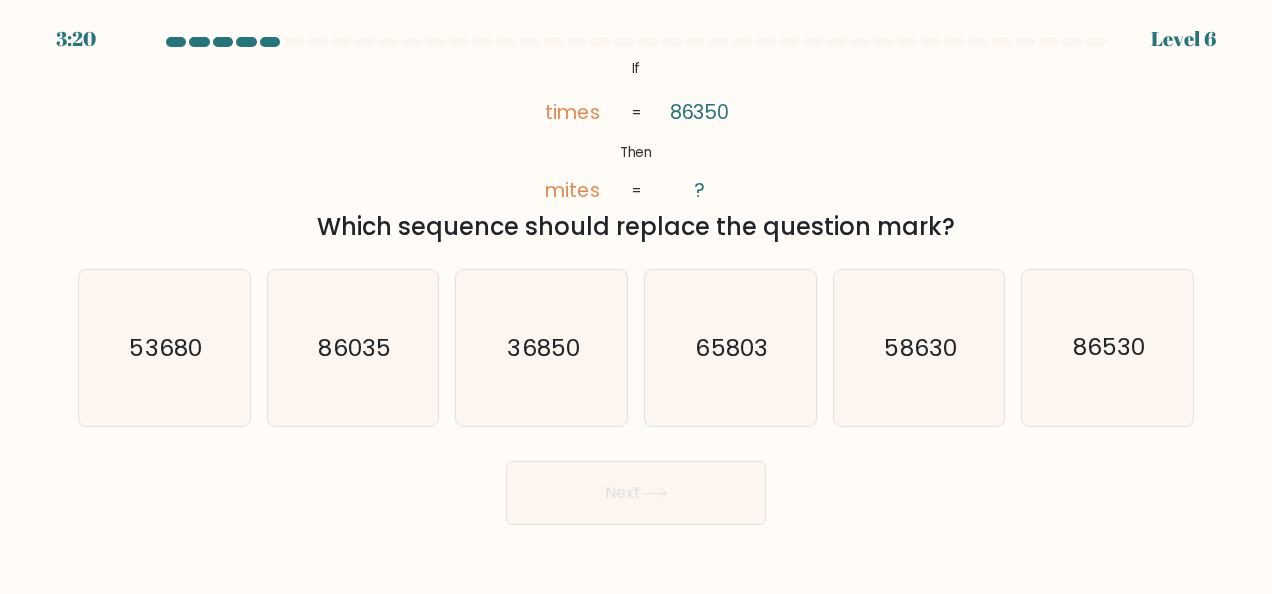 click on "@import url('https://fonts.googleapis.com/css?family=Abril+Fatface:400,100,100italic,300,300italic,400italic,500,500italic,700,700italic,900,900italic');           If       Then       times       mites       86350       ?       =       =
Which sequence should replace the question mark?" at bounding box center [636, 150] 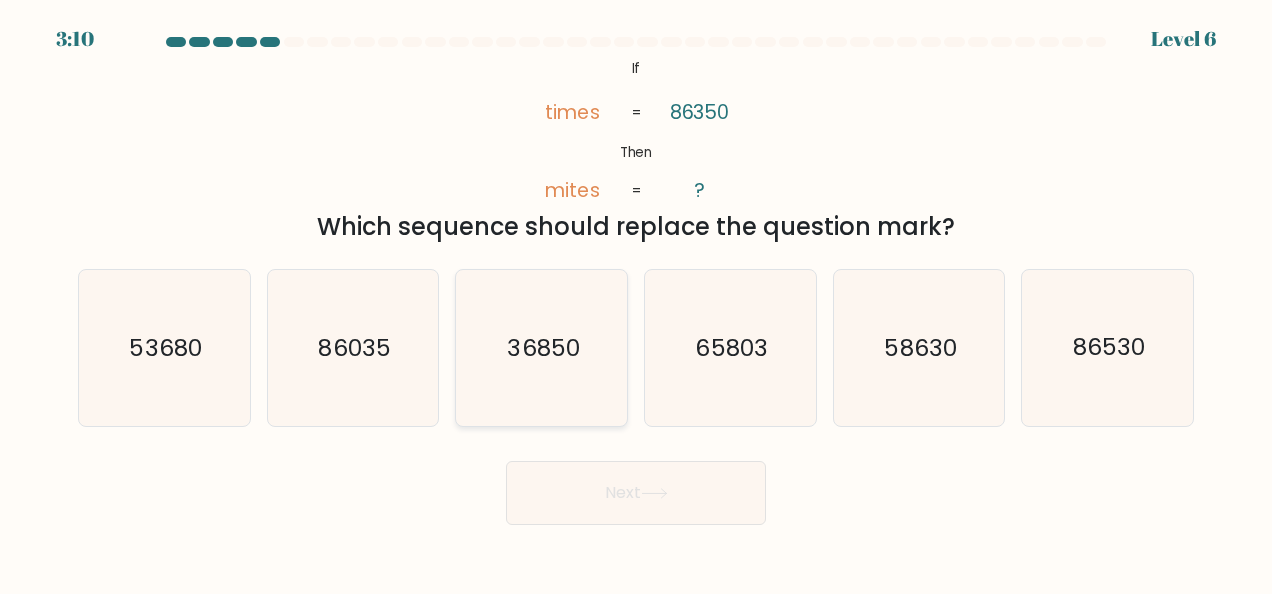 click on "36850" 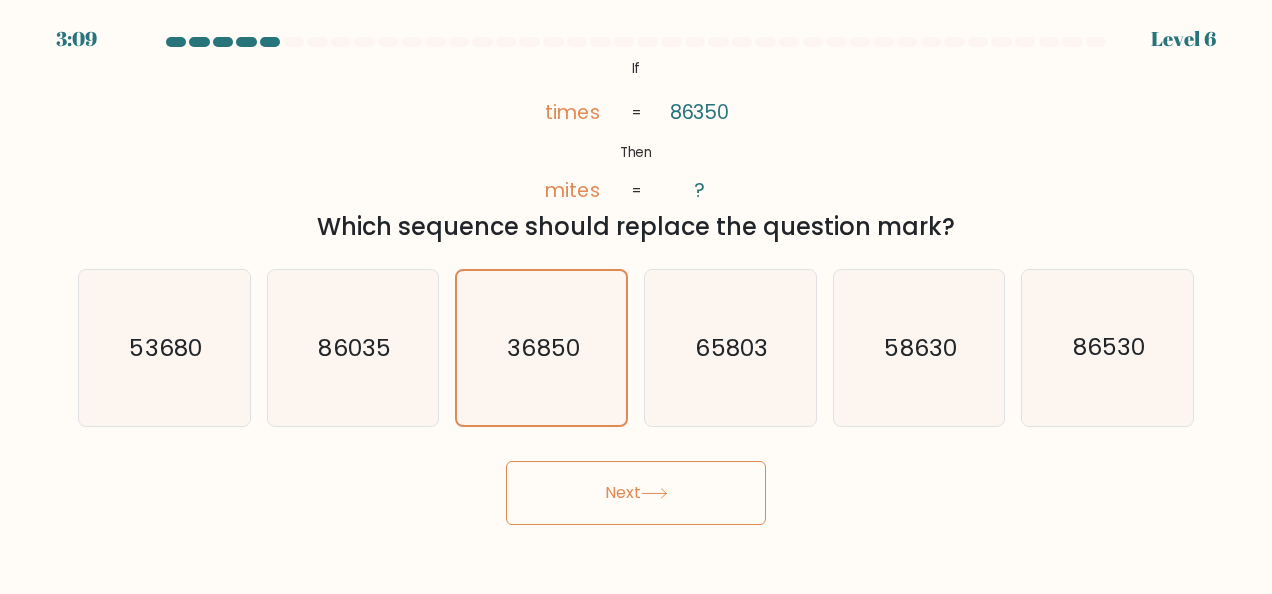 click on "Next" at bounding box center (636, 493) 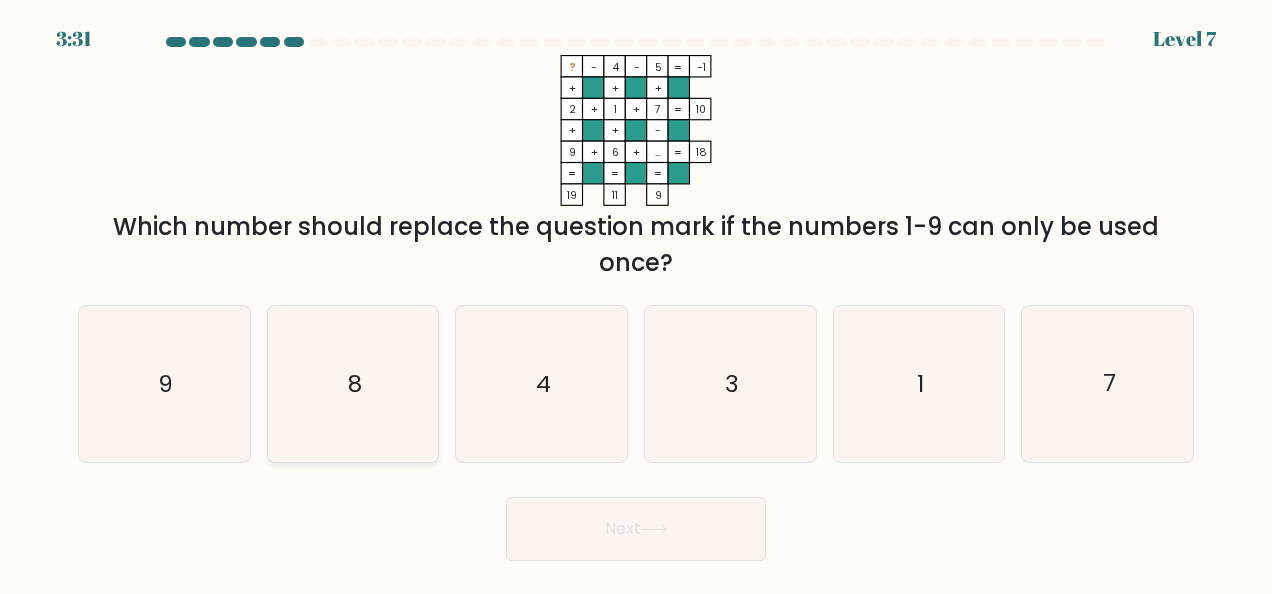 click on "8" 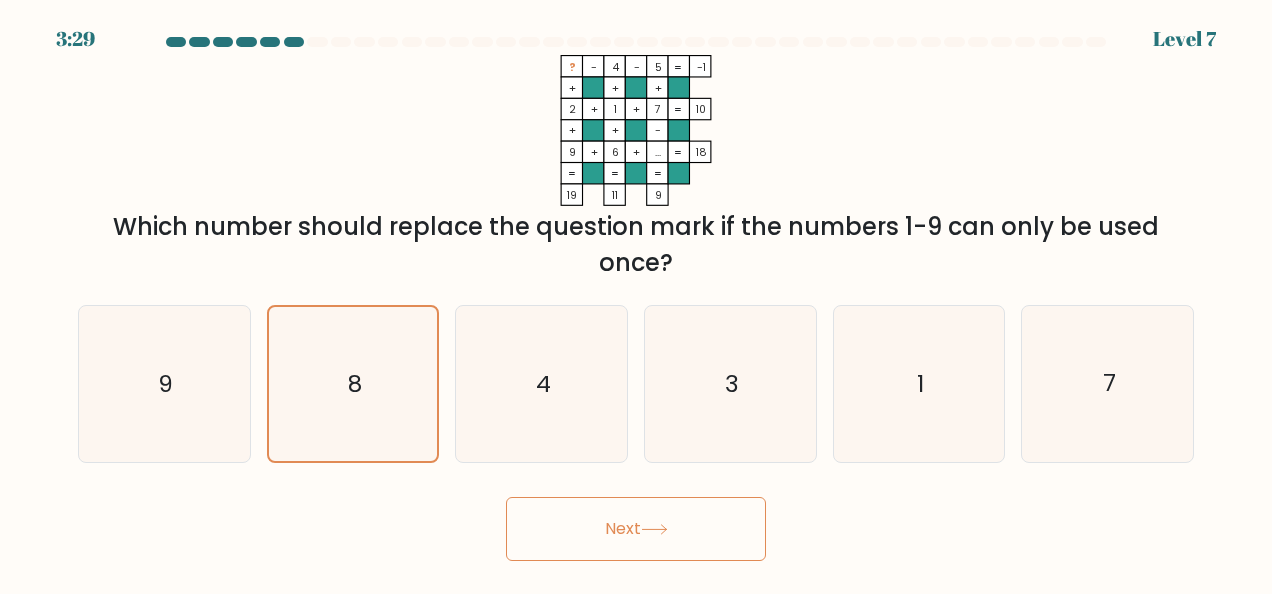 click on "Next" at bounding box center [636, 529] 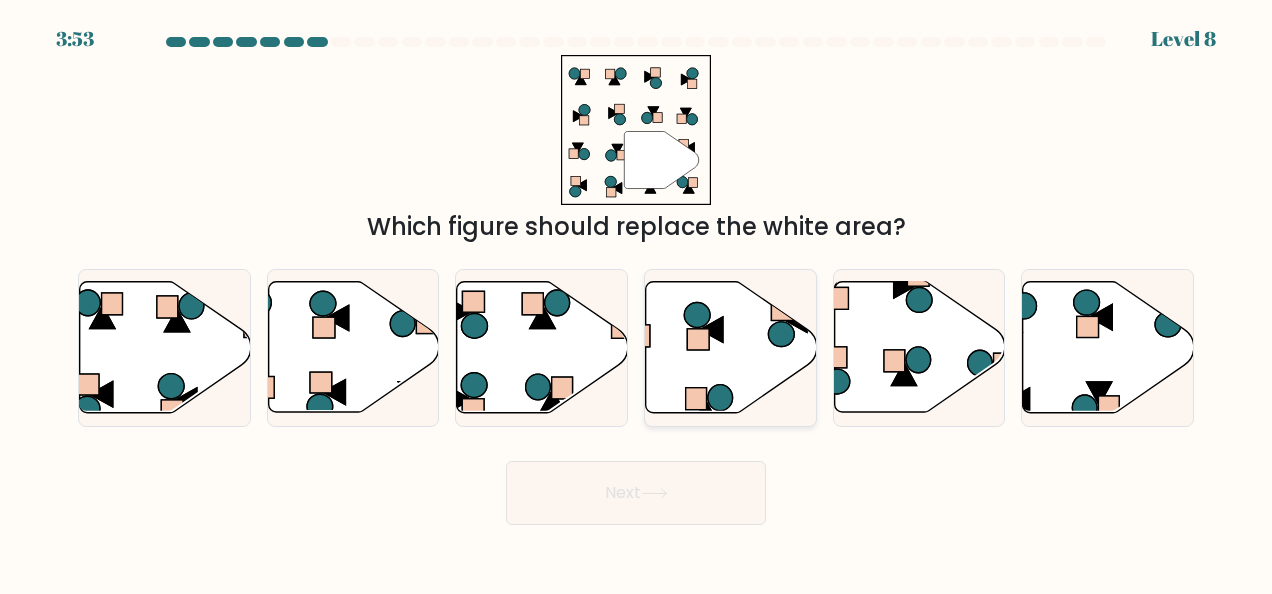 click 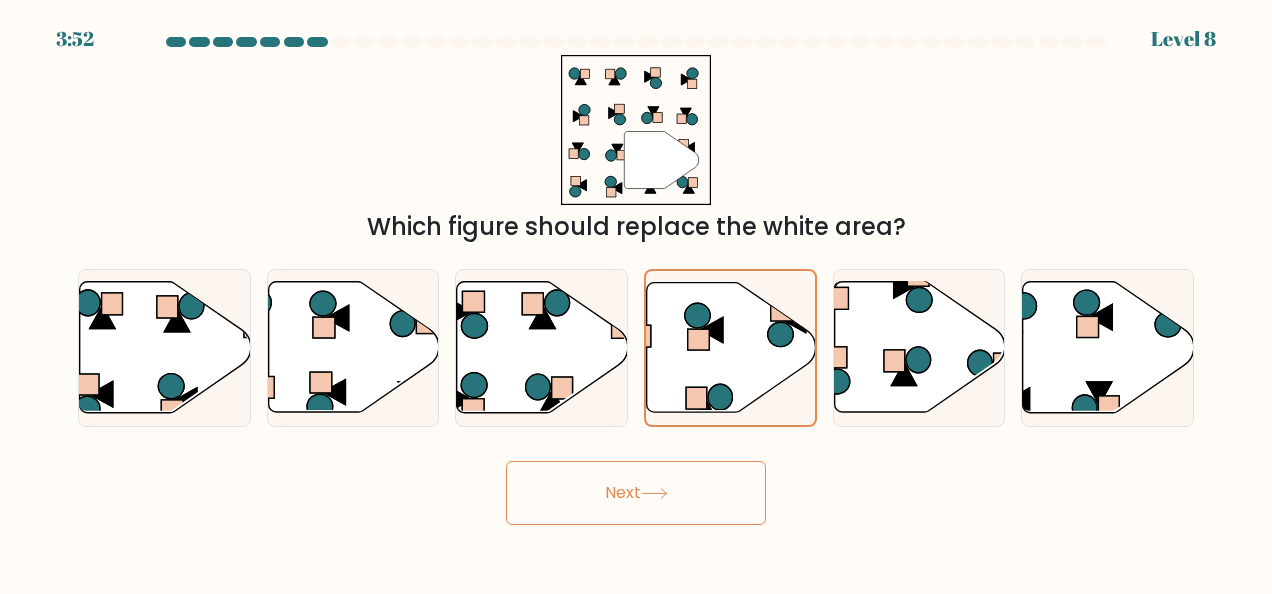click on "Next" at bounding box center (636, 493) 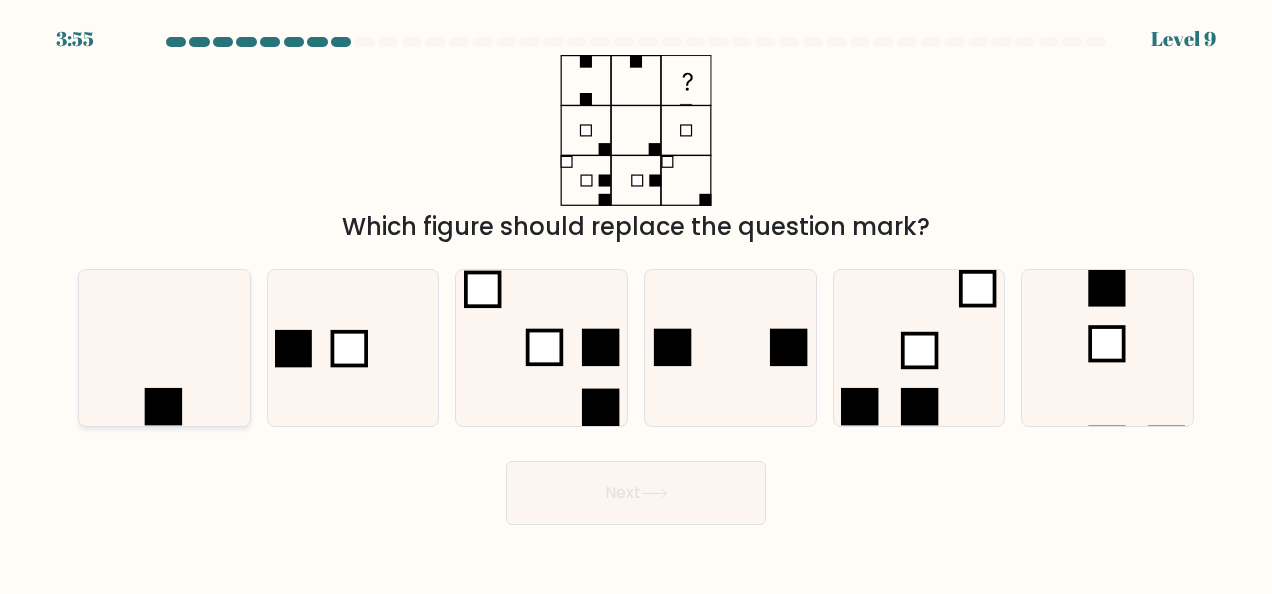 click 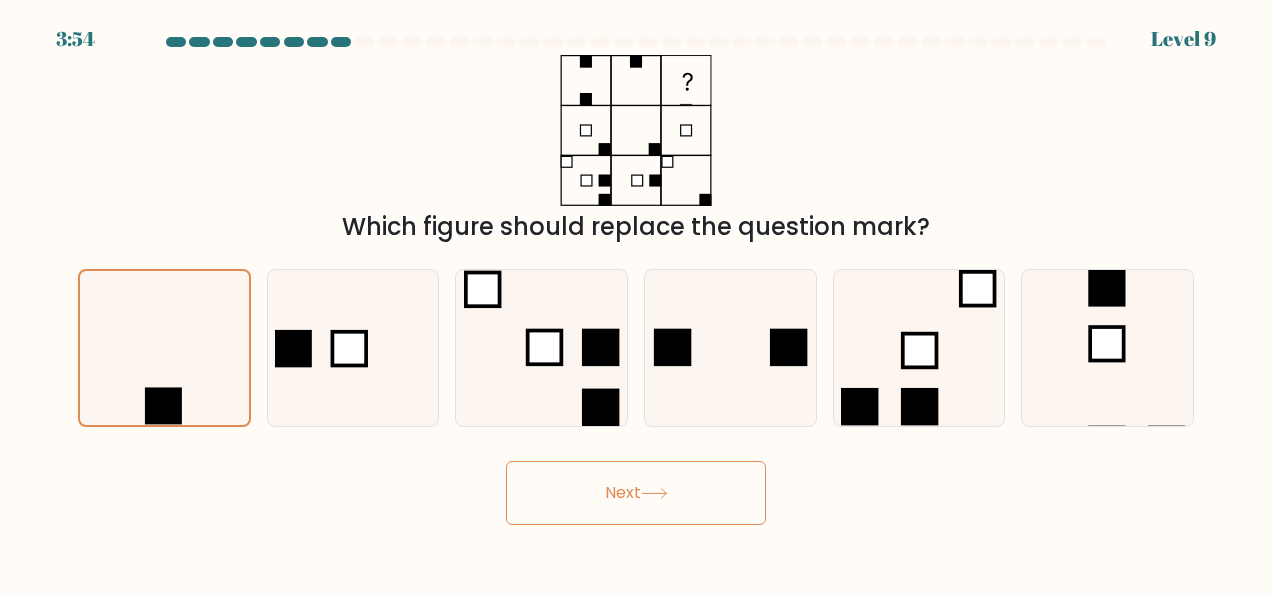 click on "Next" at bounding box center (636, 493) 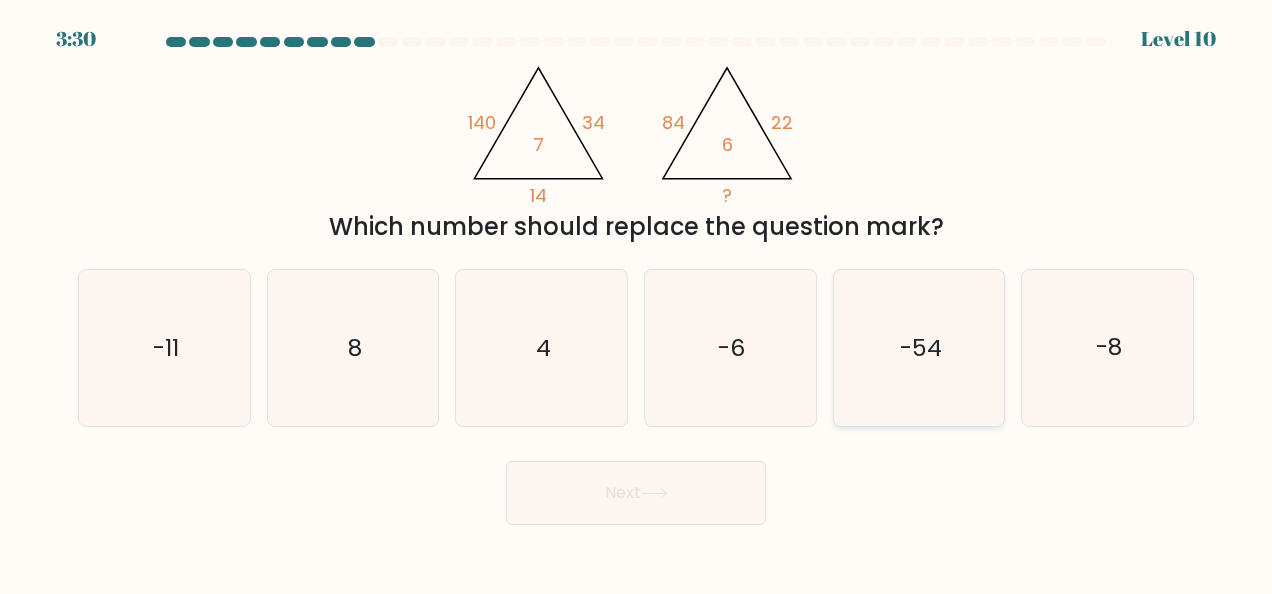 click on "-54" 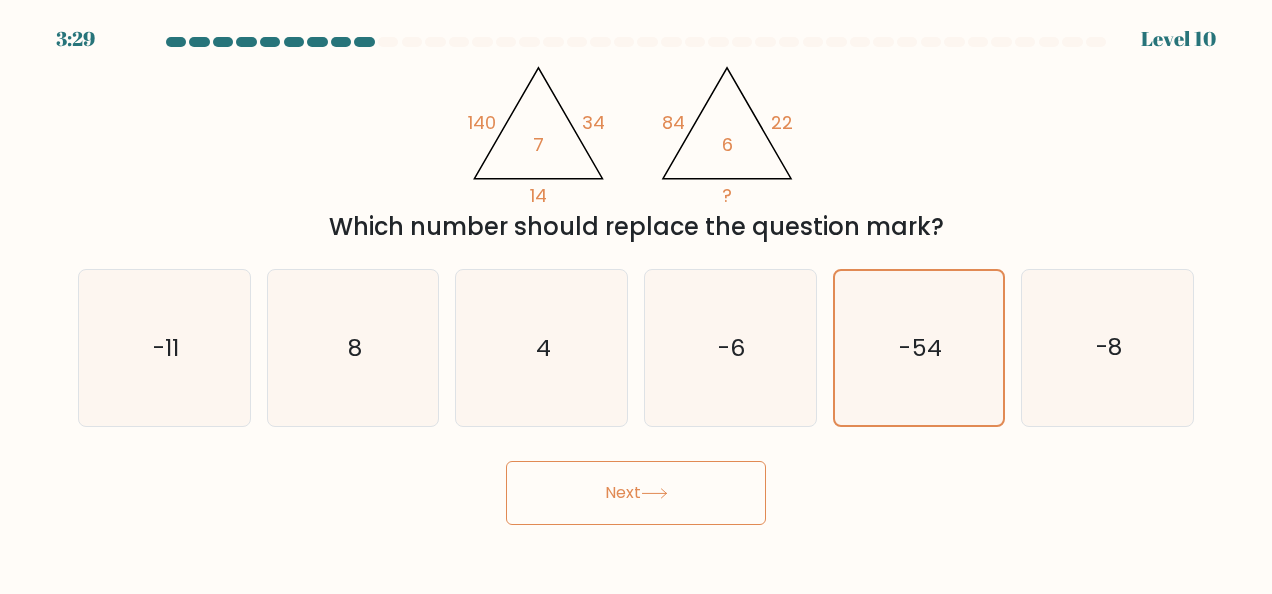 click on "Next" at bounding box center (636, 493) 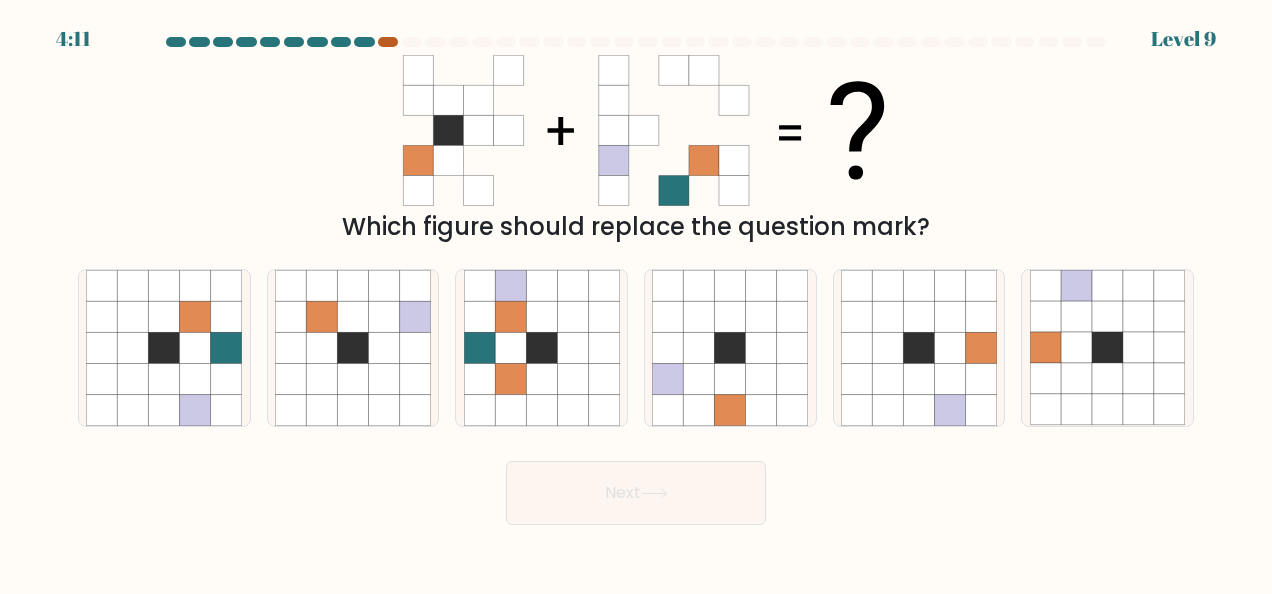 click at bounding box center (388, 42) 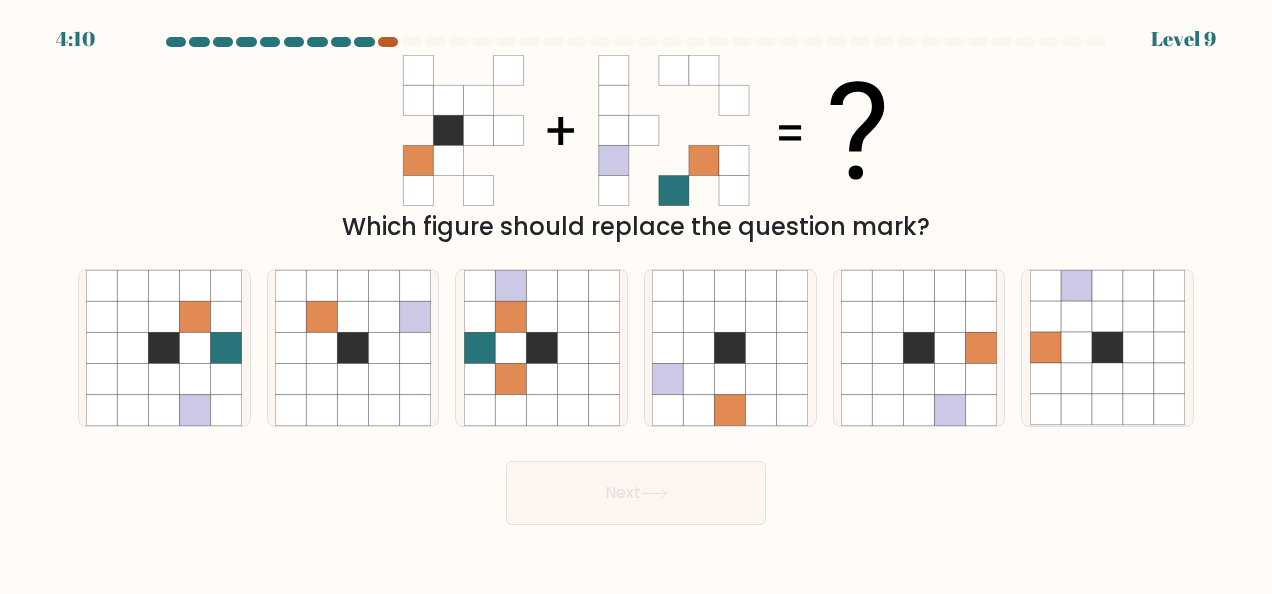 click at bounding box center (388, 42) 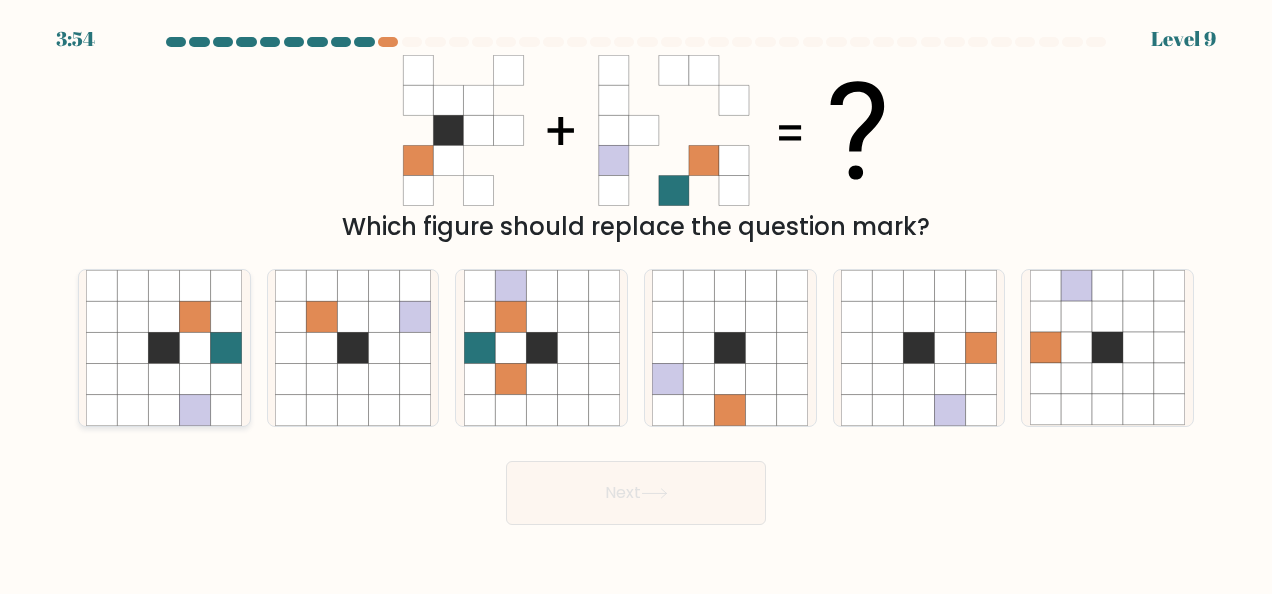 click 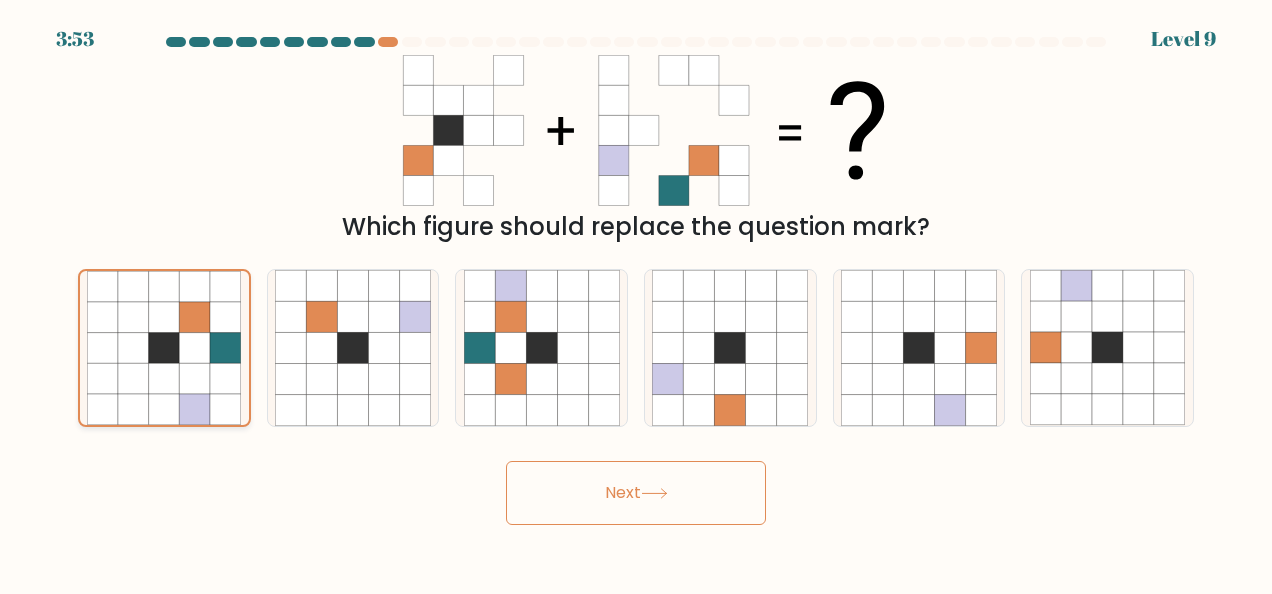 click 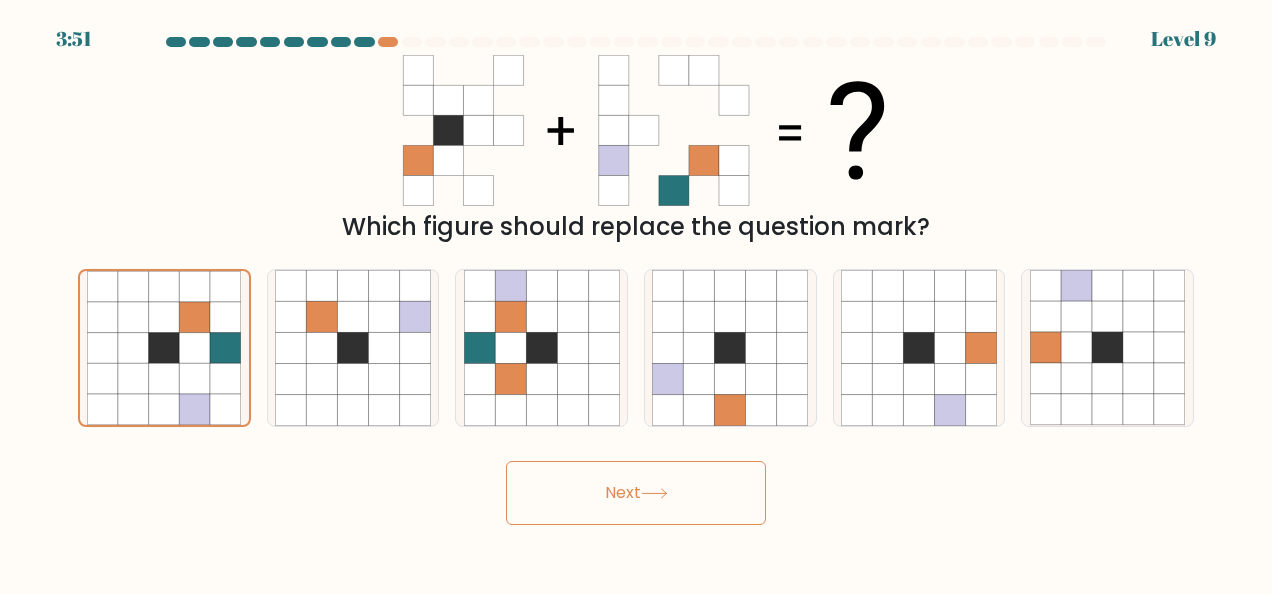 click on "Next" at bounding box center (636, 493) 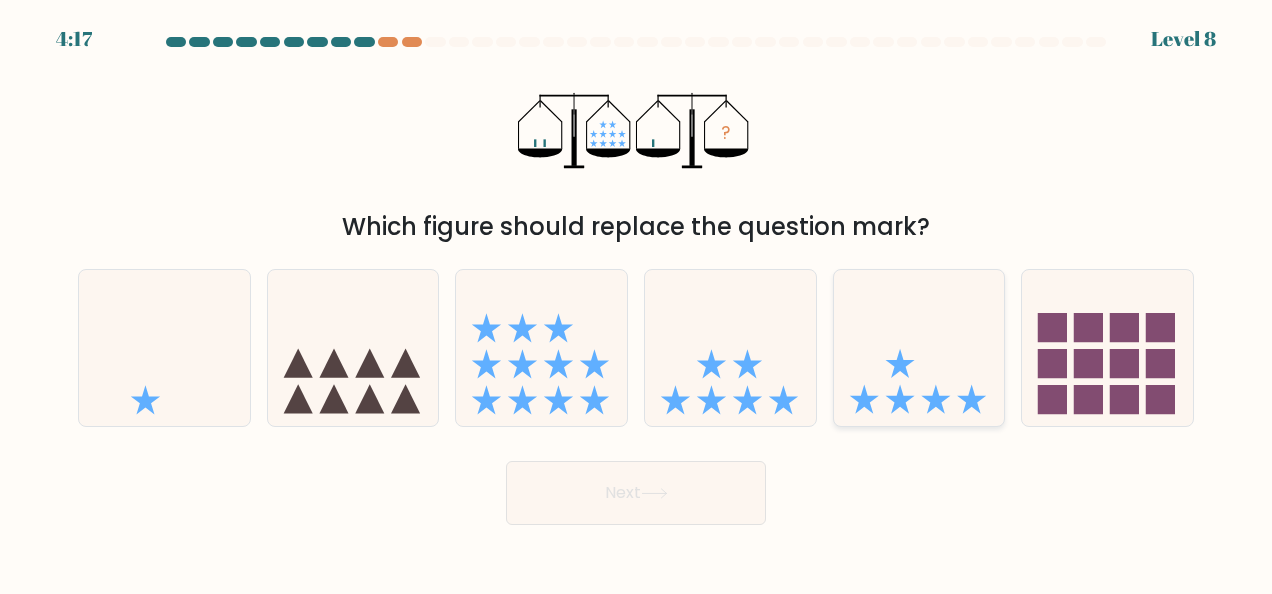 click 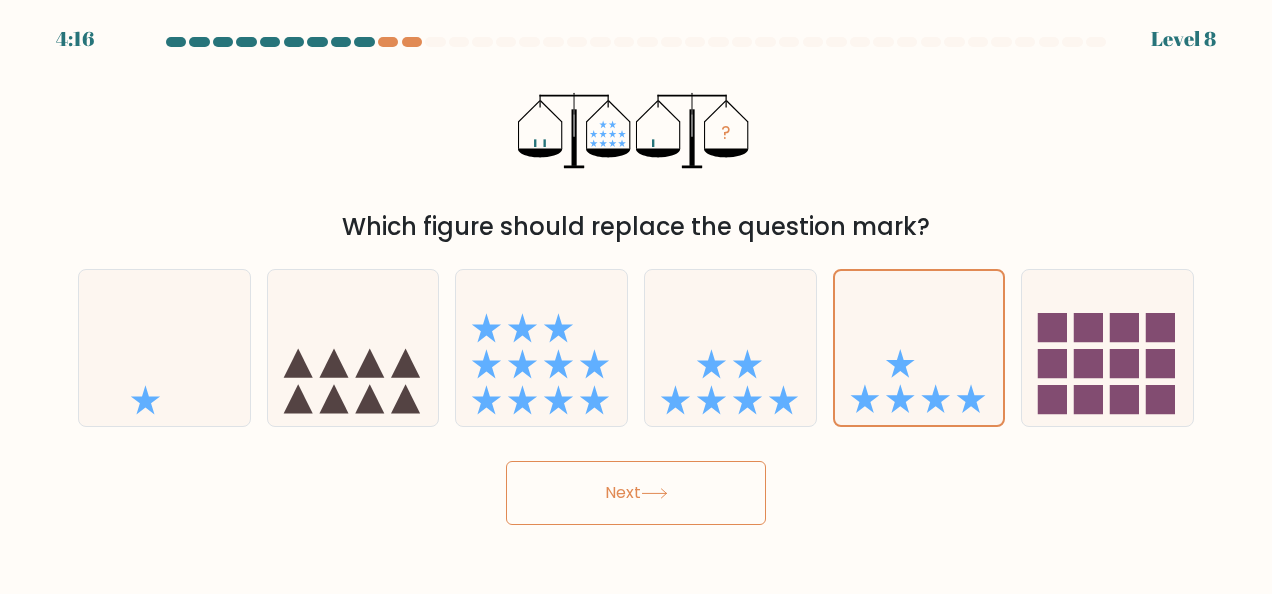 click on "Next" at bounding box center [636, 493] 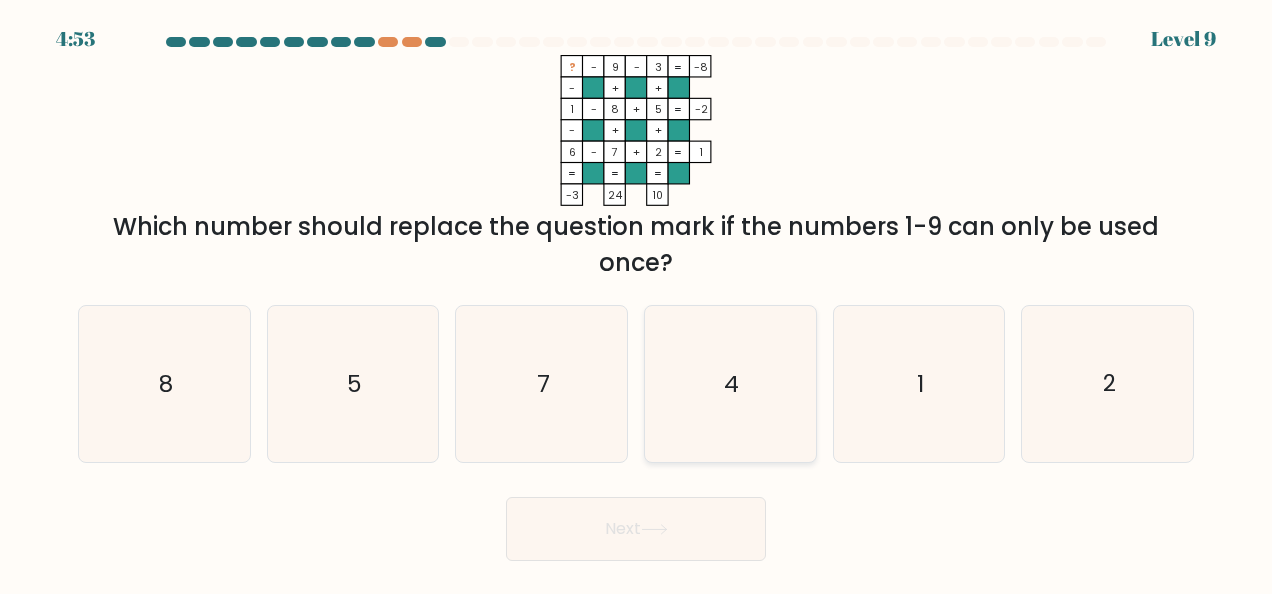 click on "4" 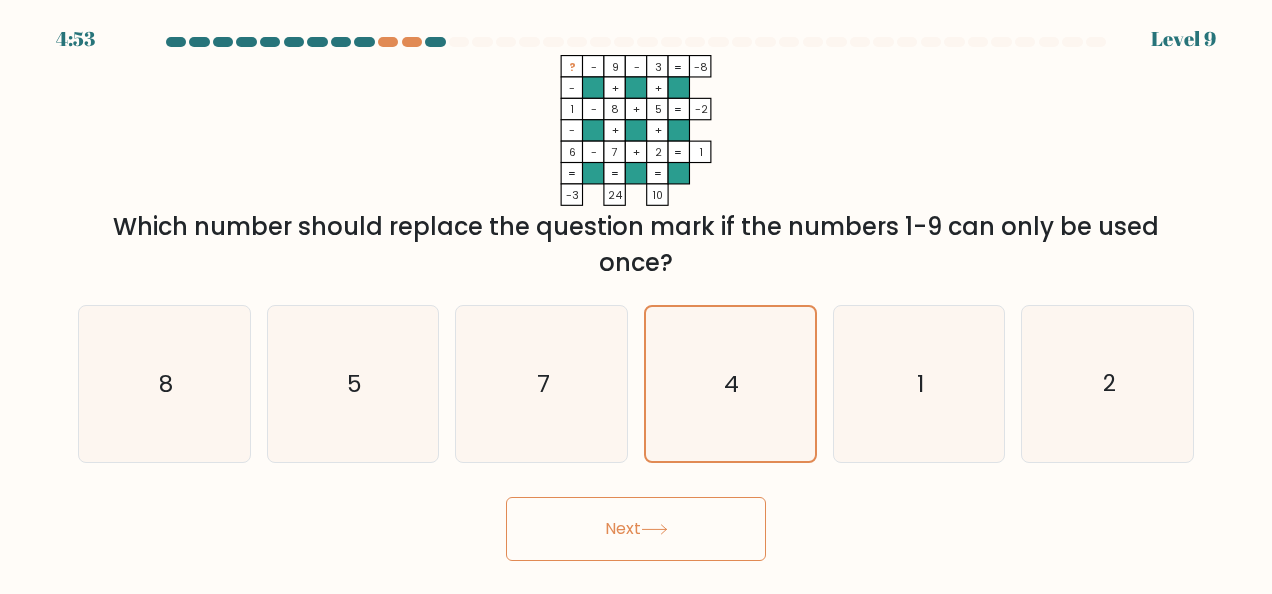 click on "Next" at bounding box center [636, 529] 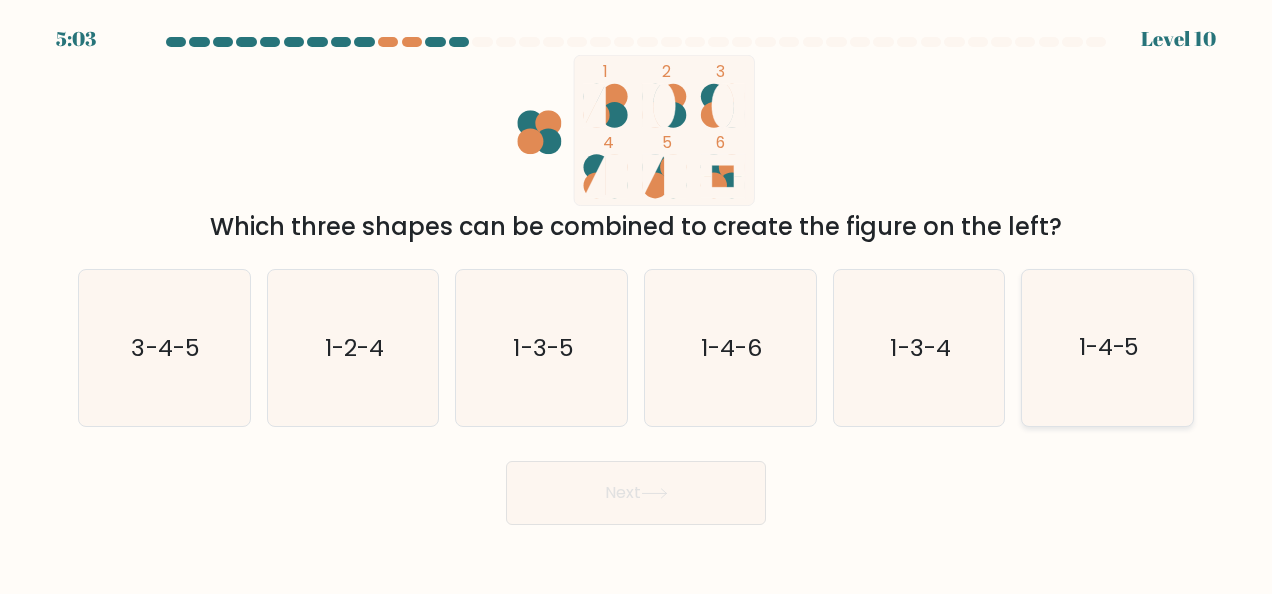 click on "1-4-5" 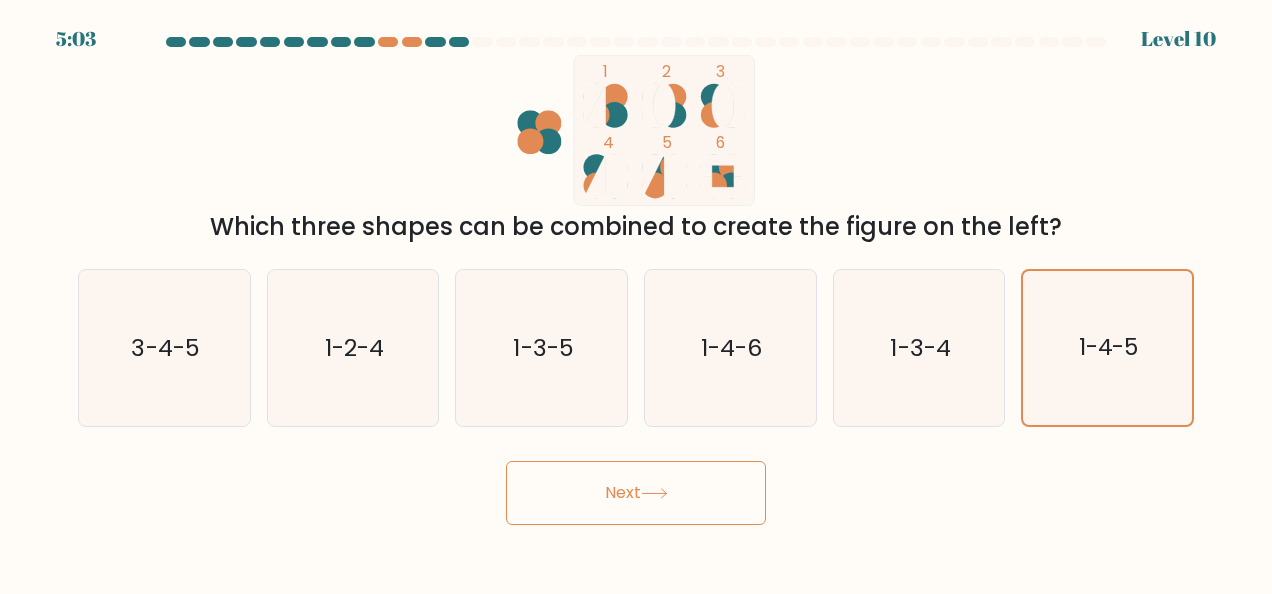 click on "Next" at bounding box center [636, 493] 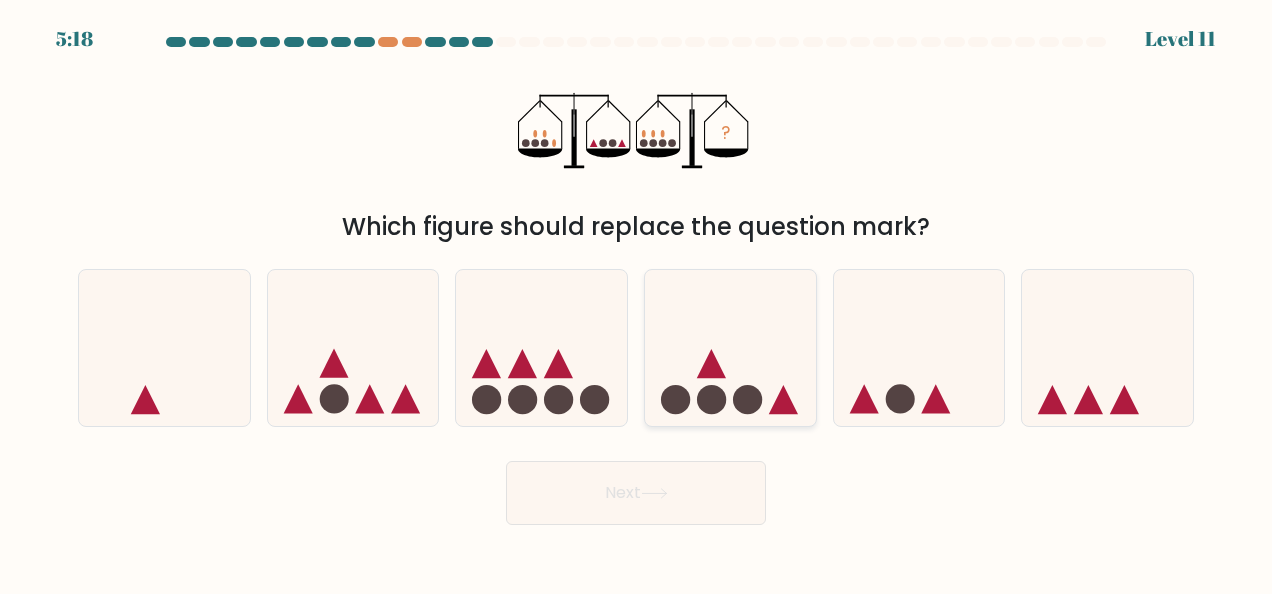 click 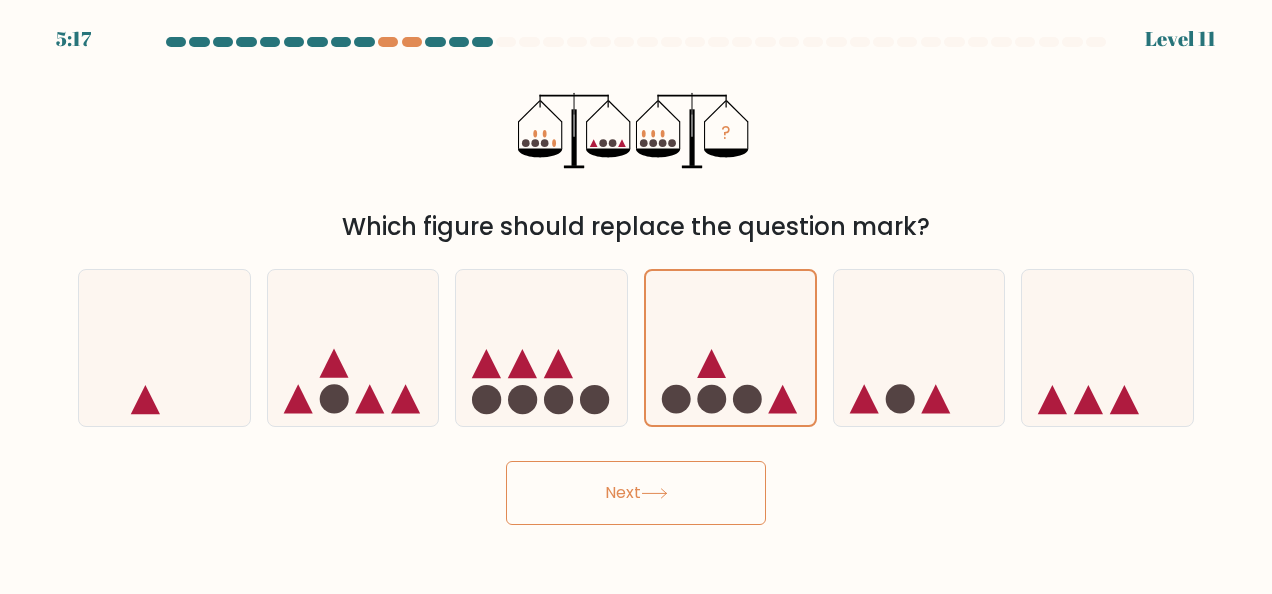 click on "Next" at bounding box center [636, 493] 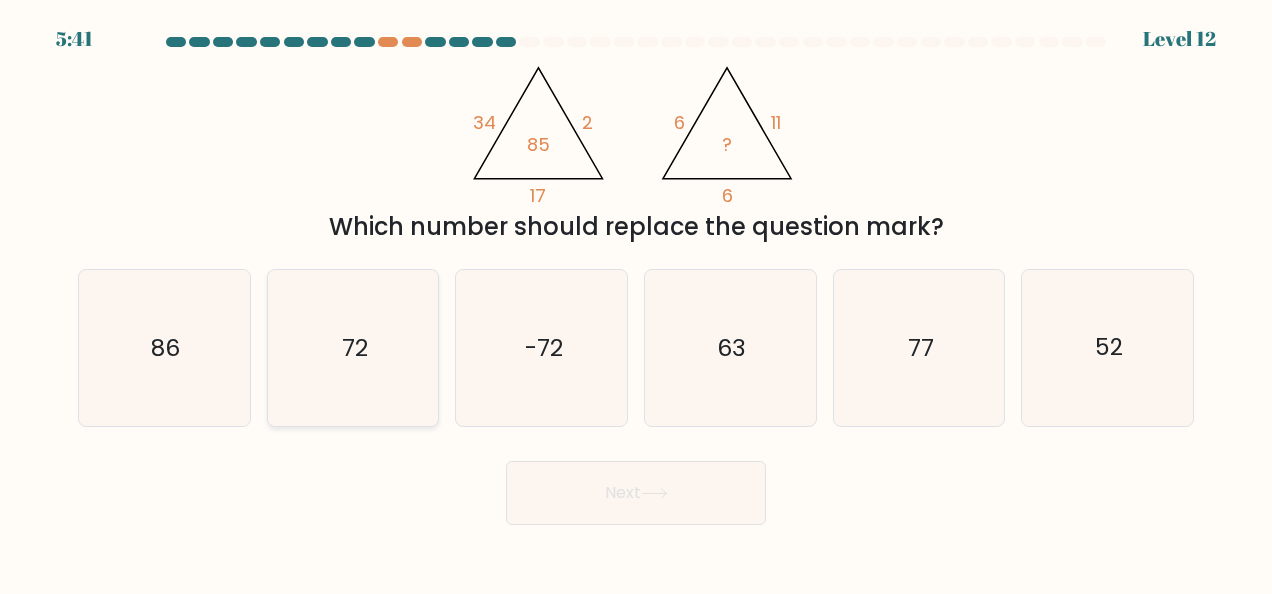 click on "72" 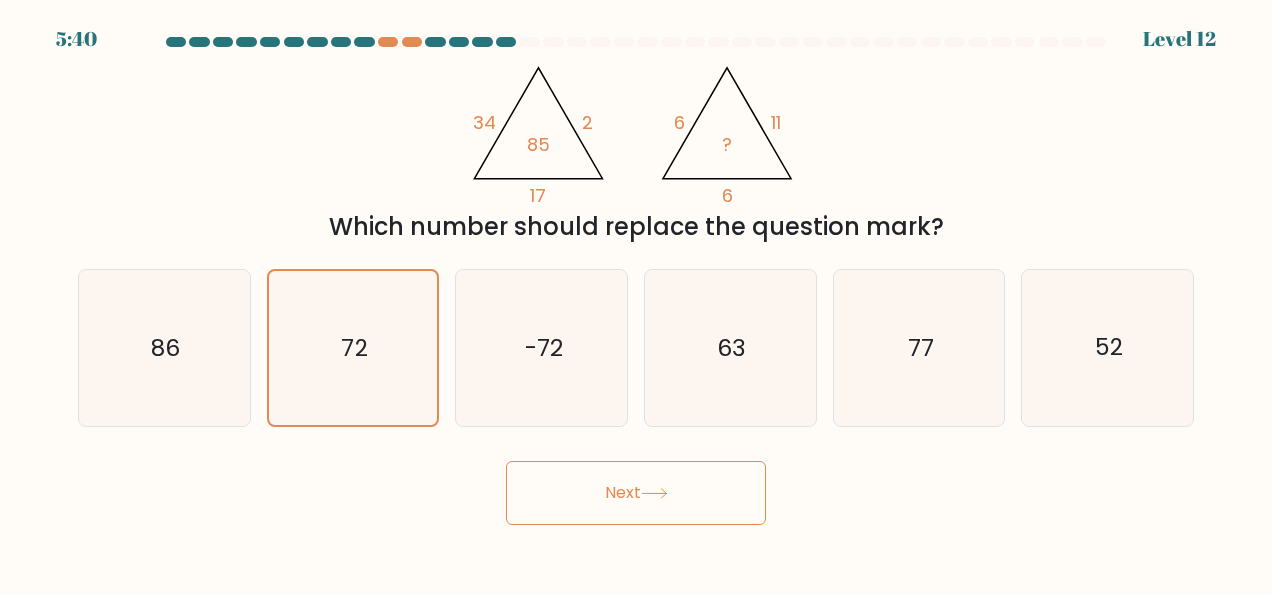 click on "Next" at bounding box center (636, 493) 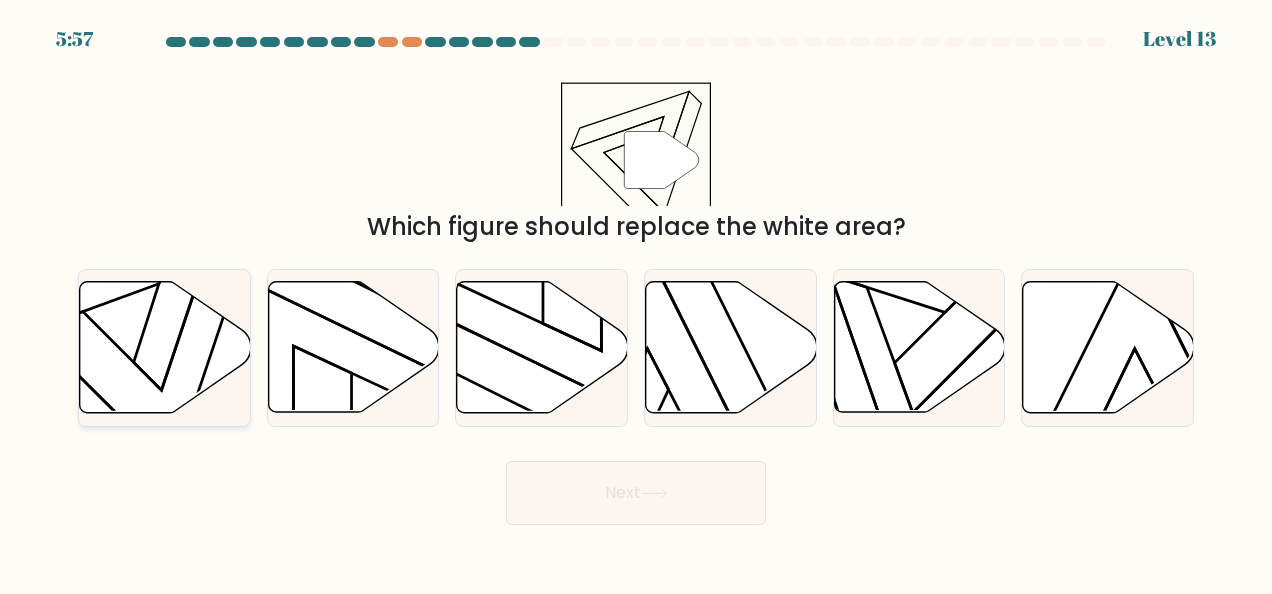 click 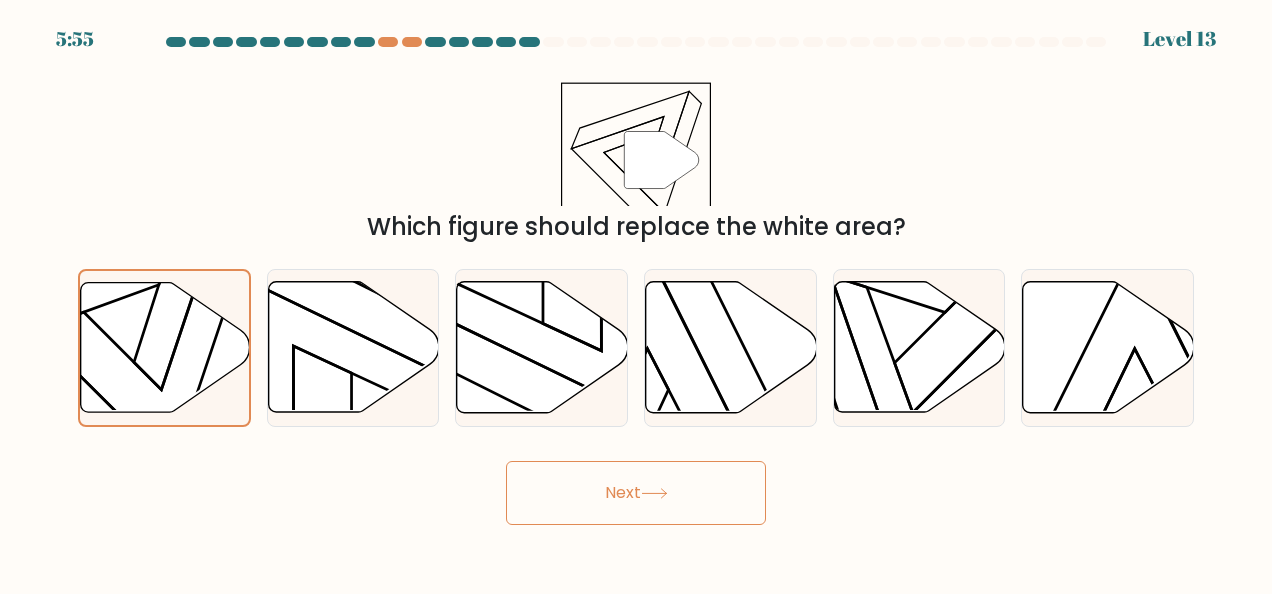 click on "Next" at bounding box center (636, 493) 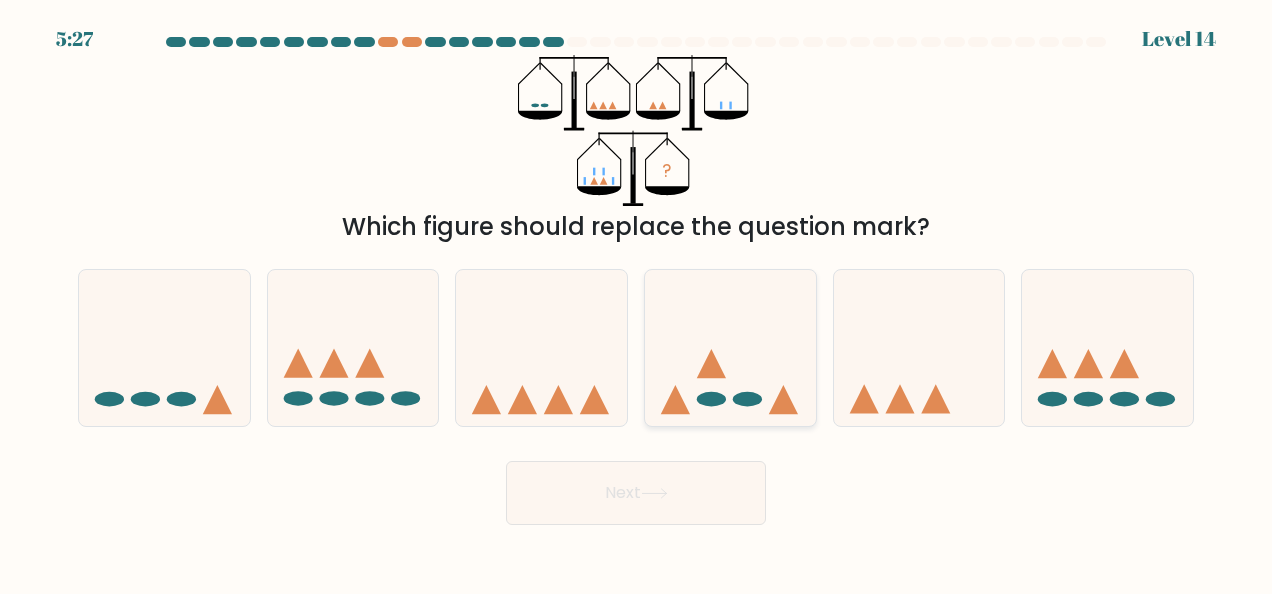 click 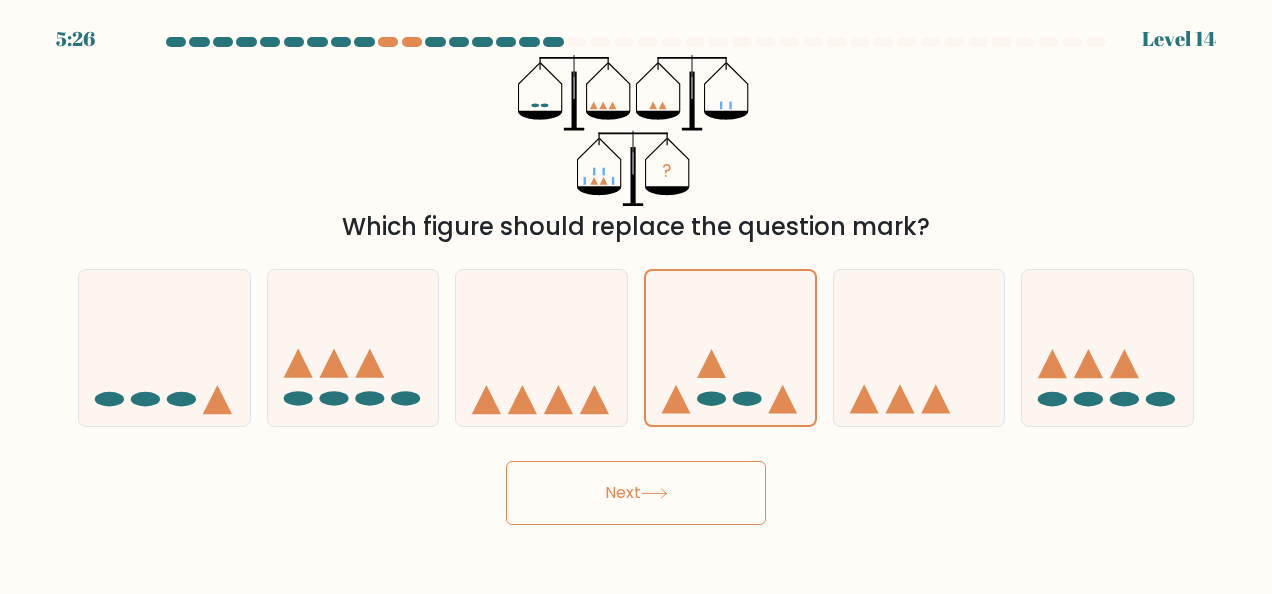 click on "Next" at bounding box center [636, 493] 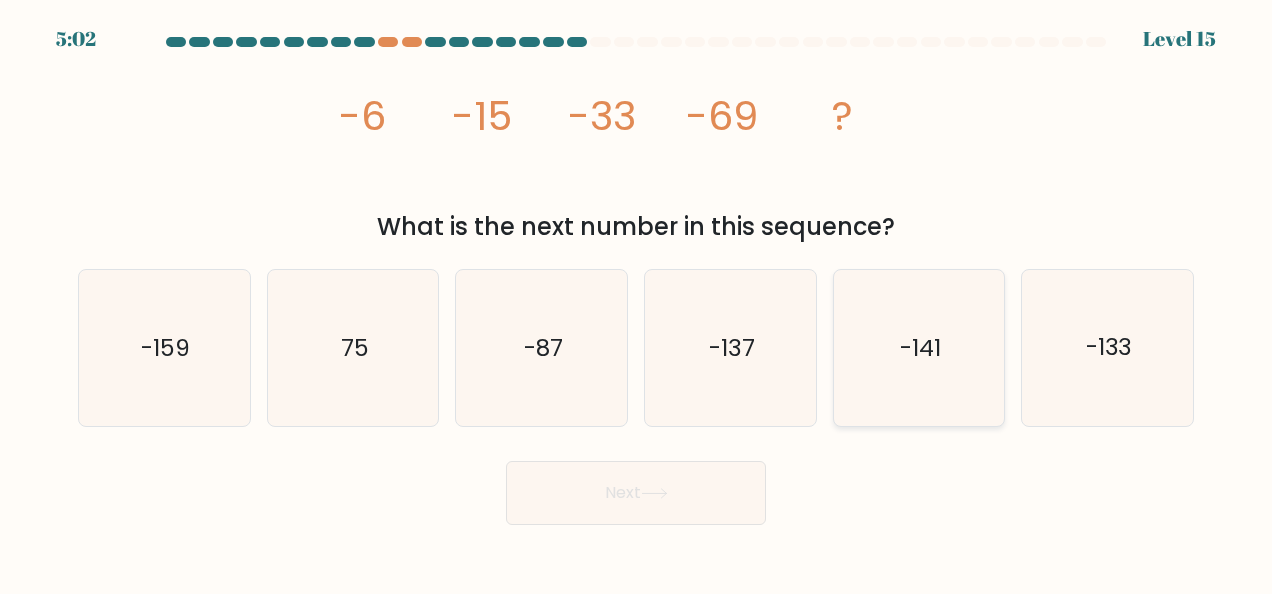 click on "-141" 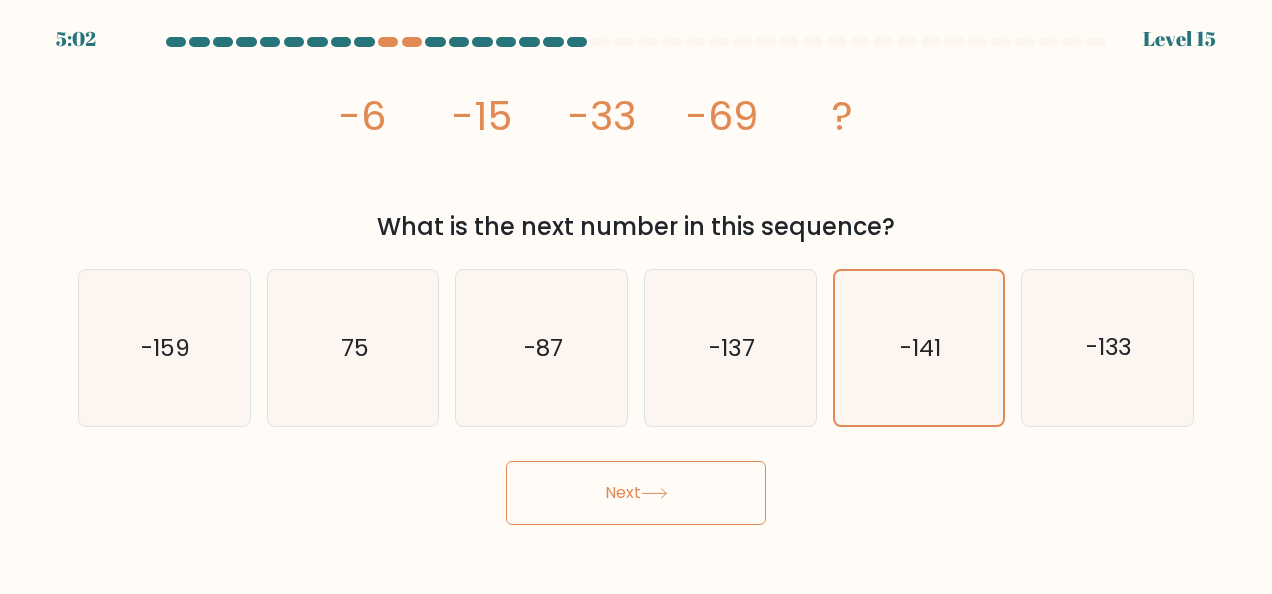 click on "Next" at bounding box center [636, 493] 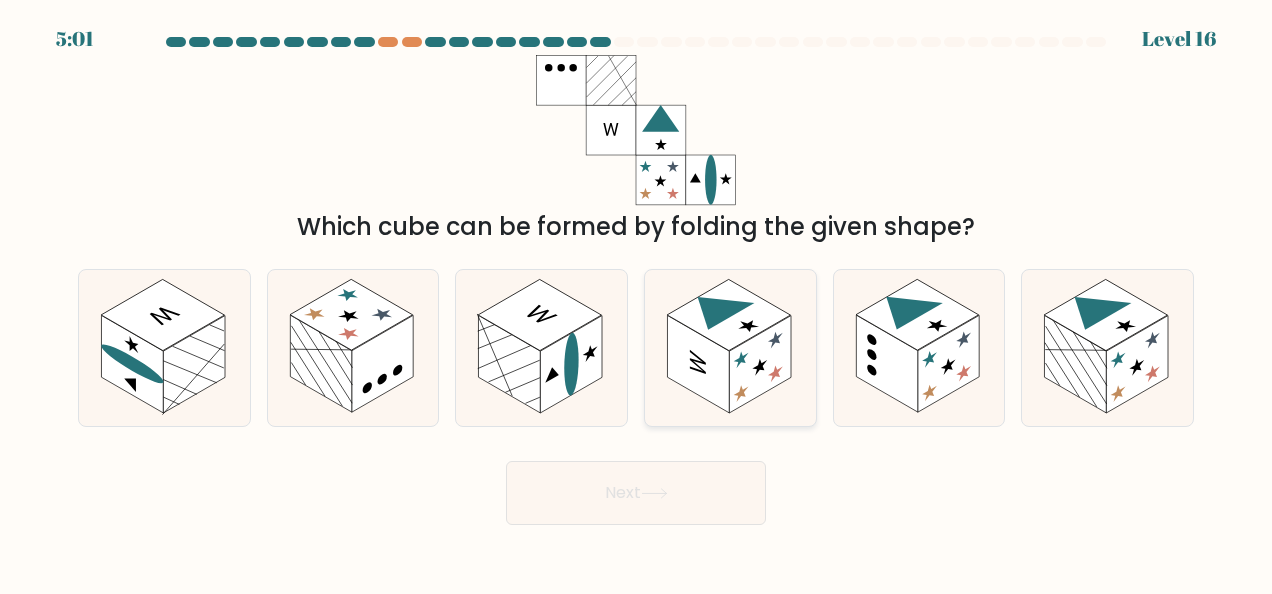 click 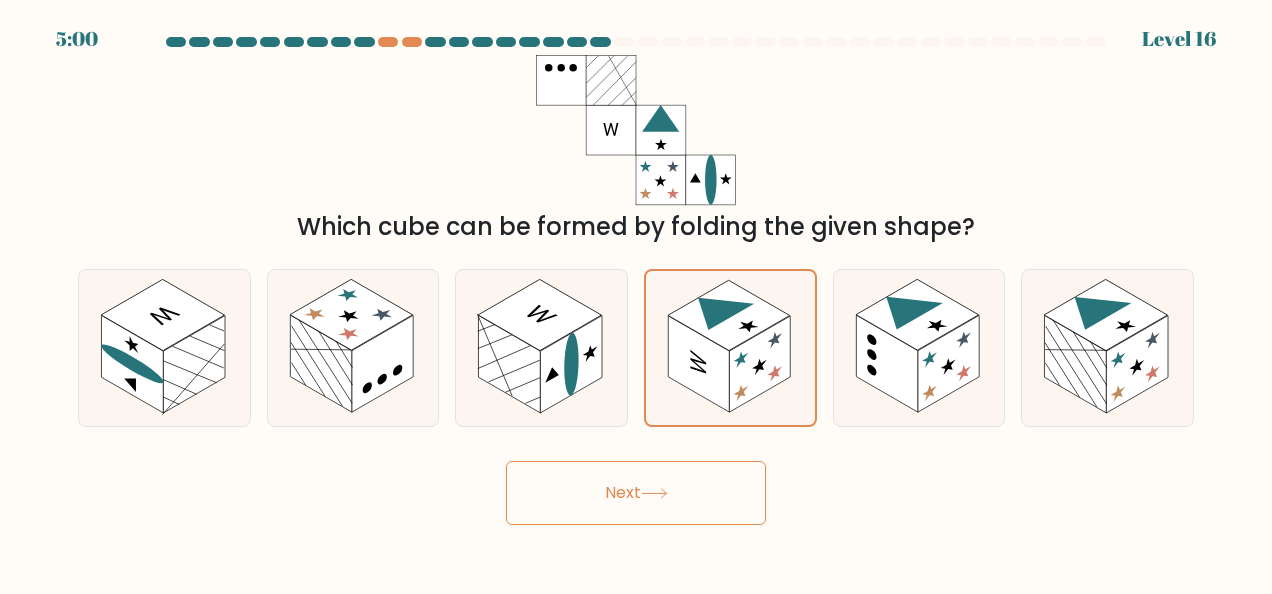 click on "Next" at bounding box center (636, 493) 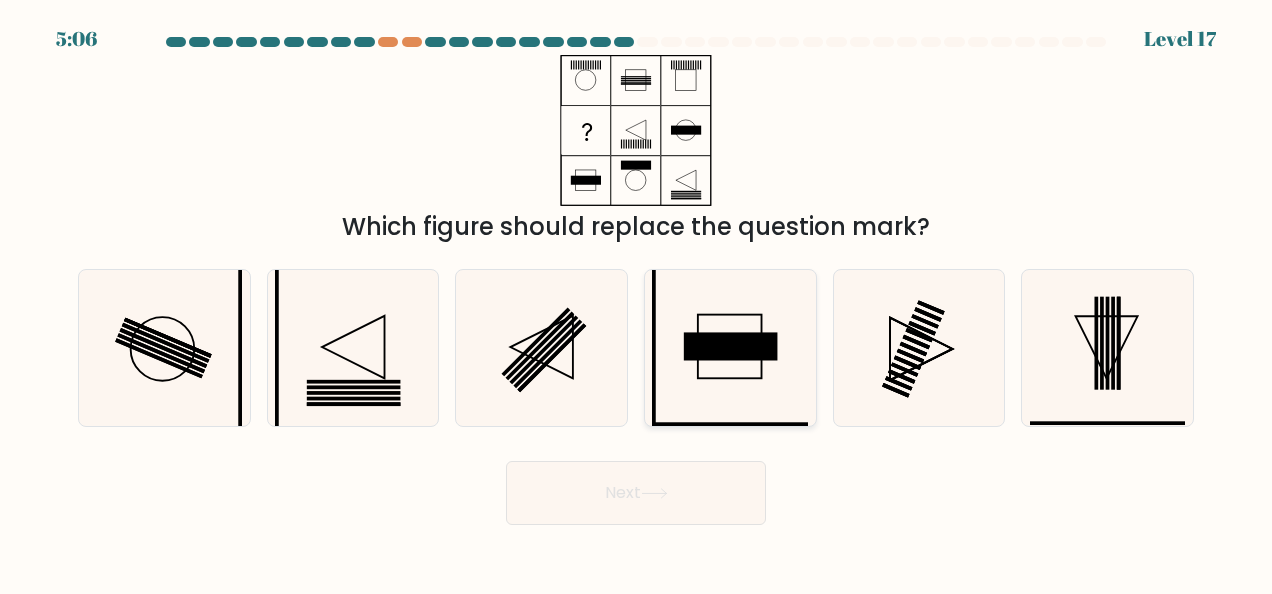 click 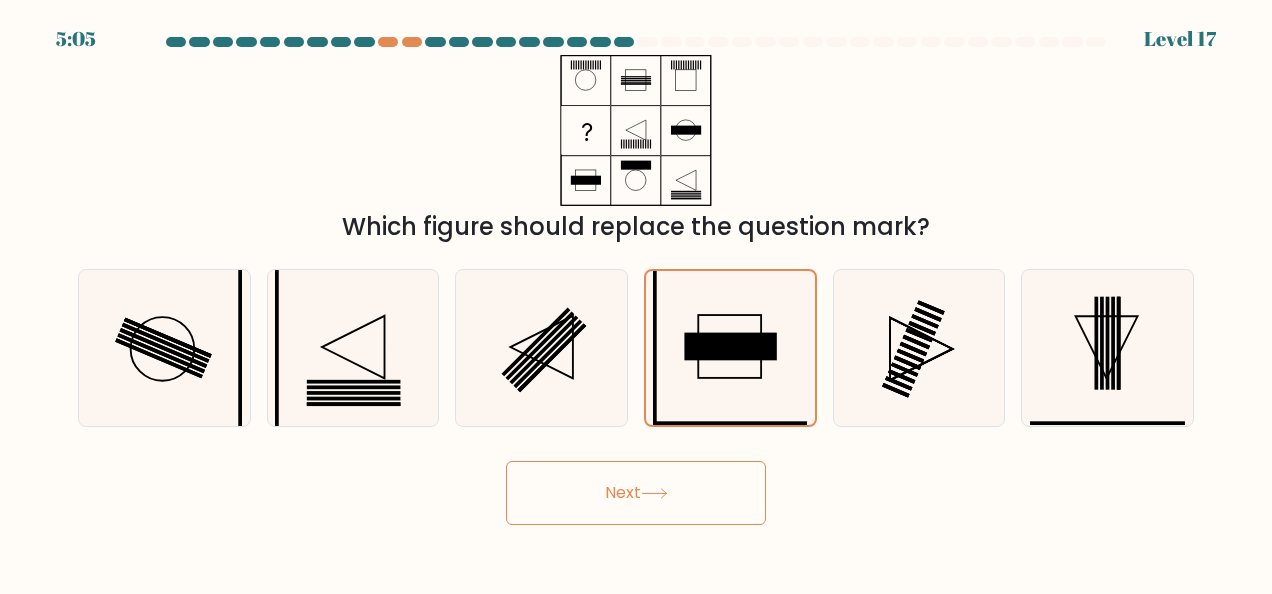 click on "Next" at bounding box center (636, 493) 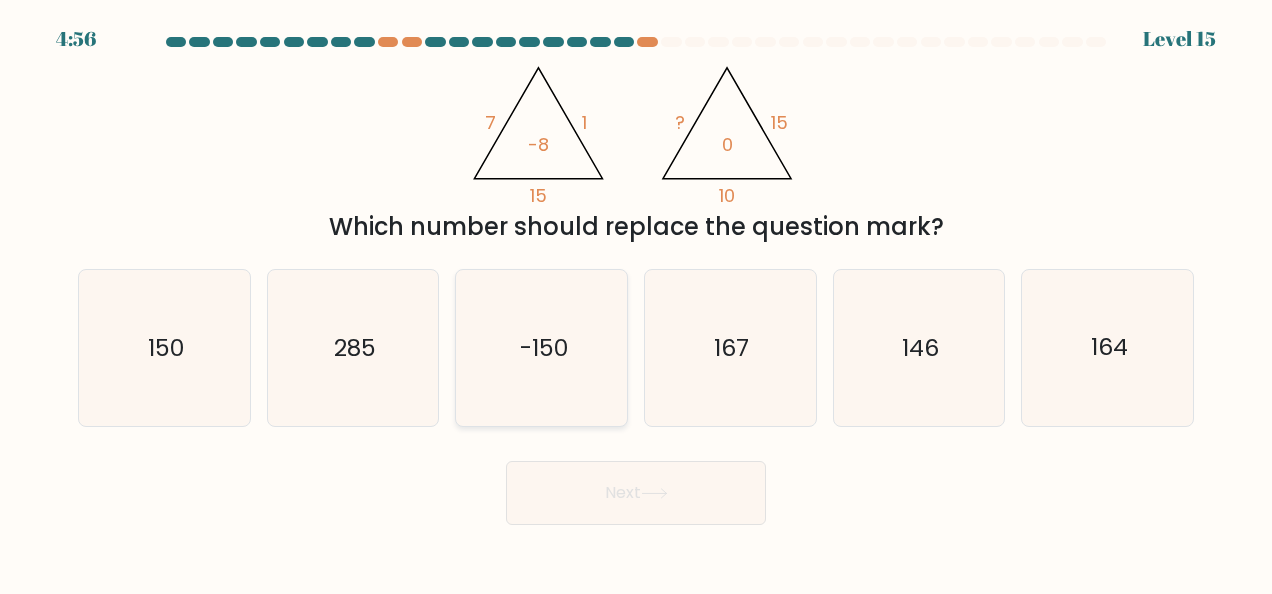 click on "-150" 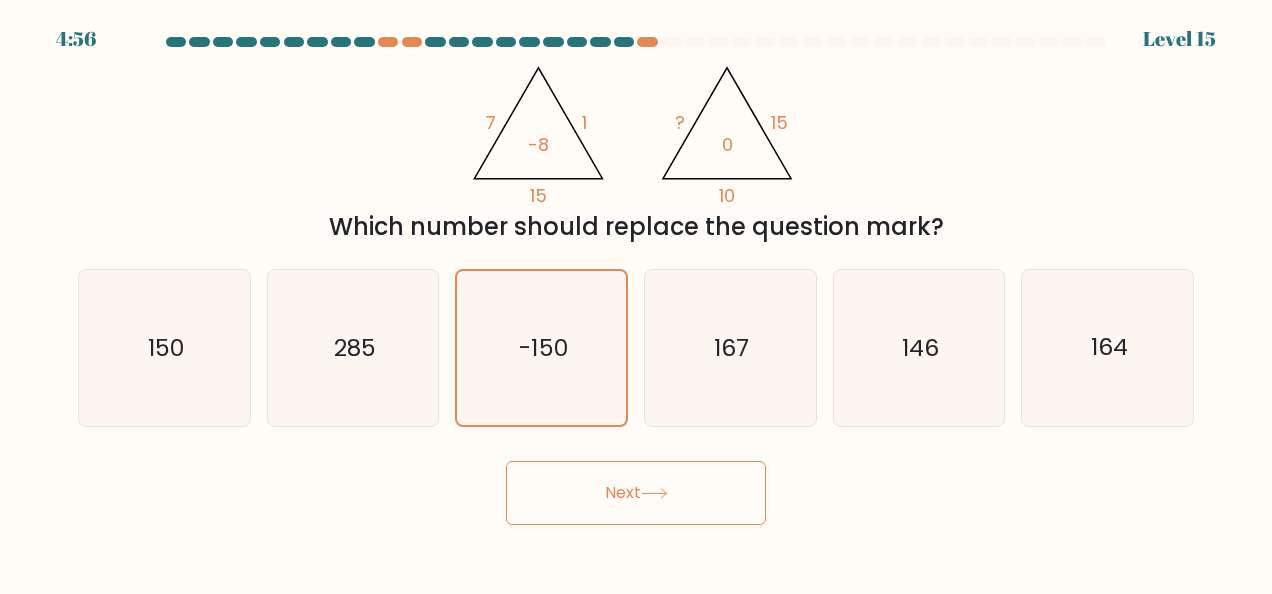click on "Next" at bounding box center [636, 493] 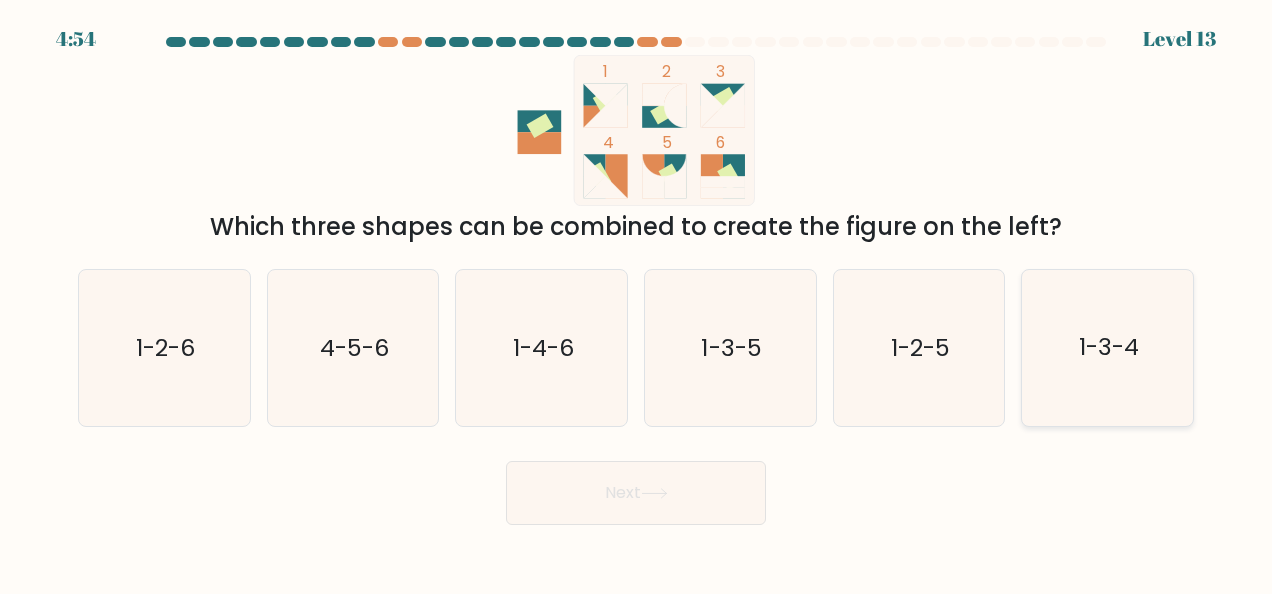 click on "1-3-4" 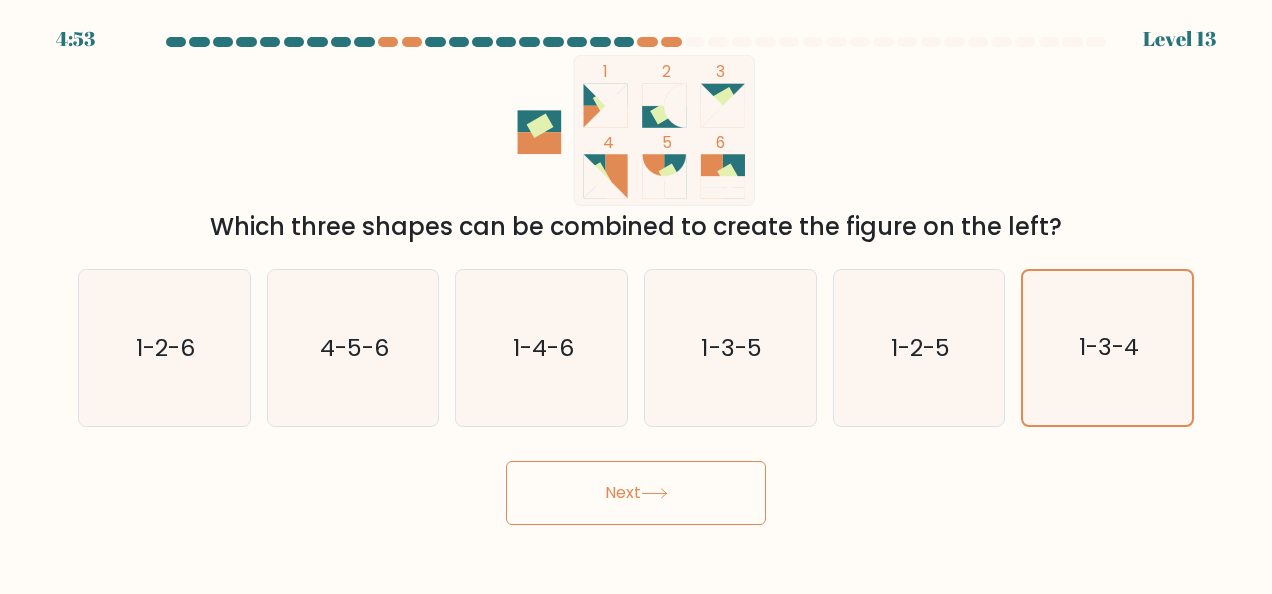 click on "Next" at bounding box center (636, 493) 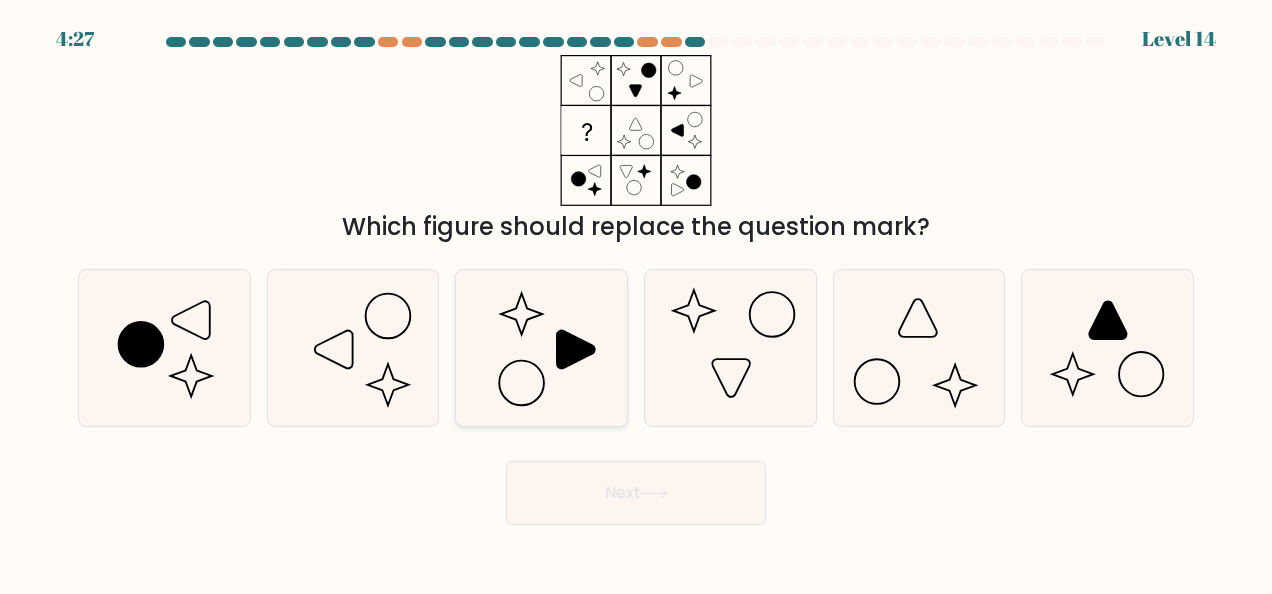 click 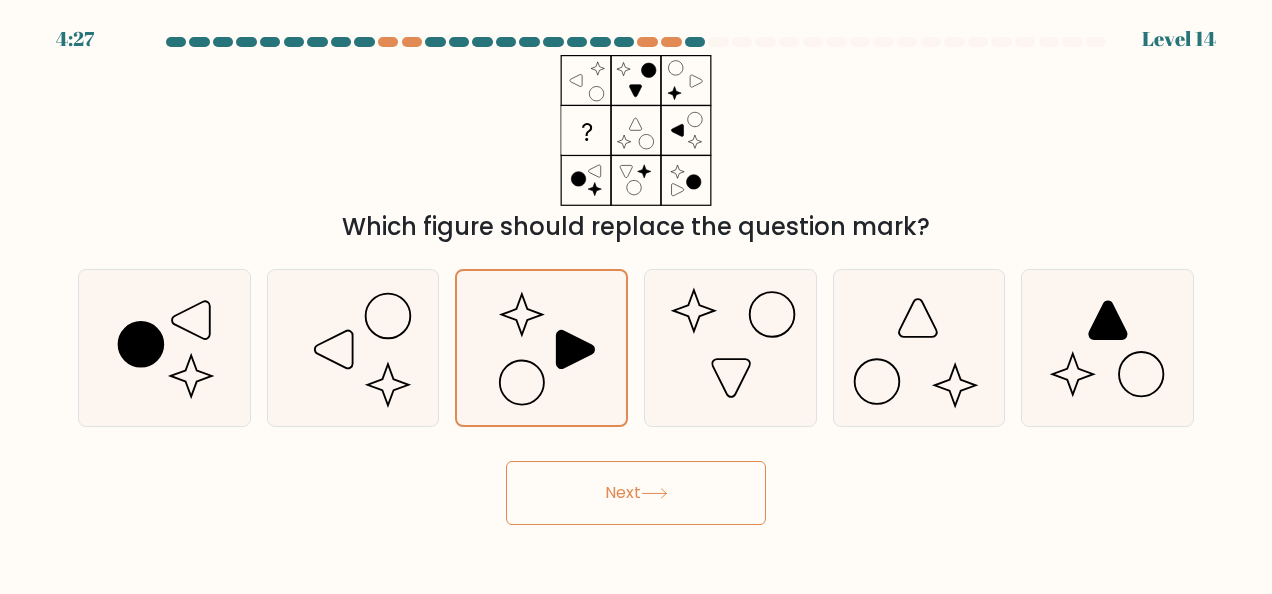 click on "Next" at bounding box center [636, 493] 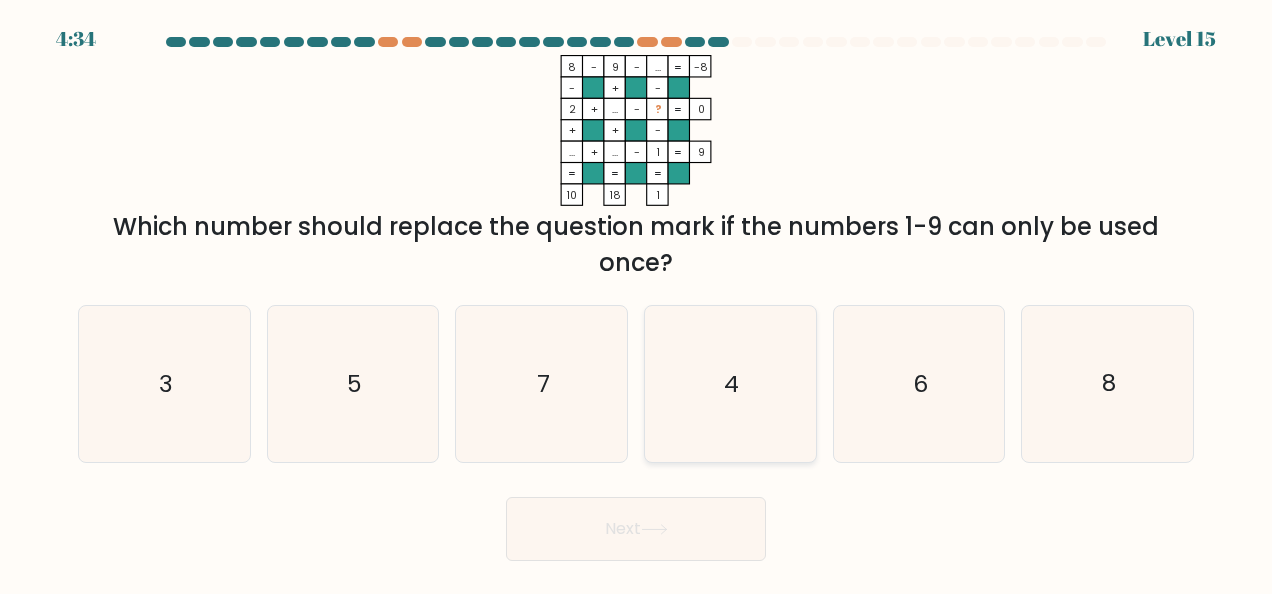 click on "4" 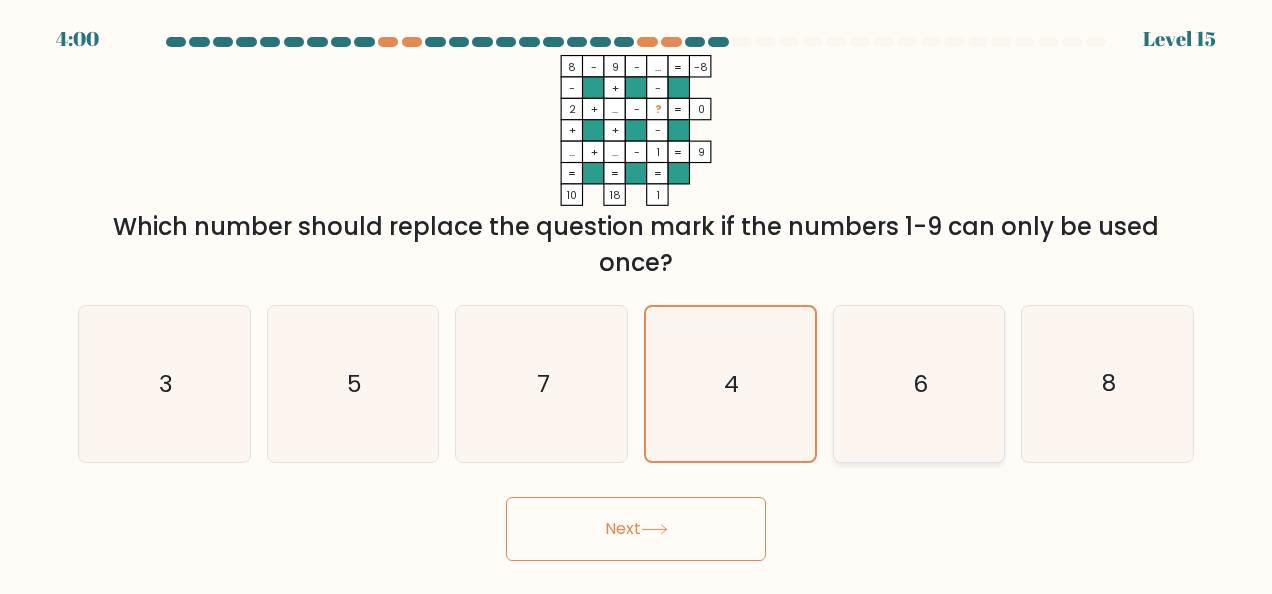 click on "6" 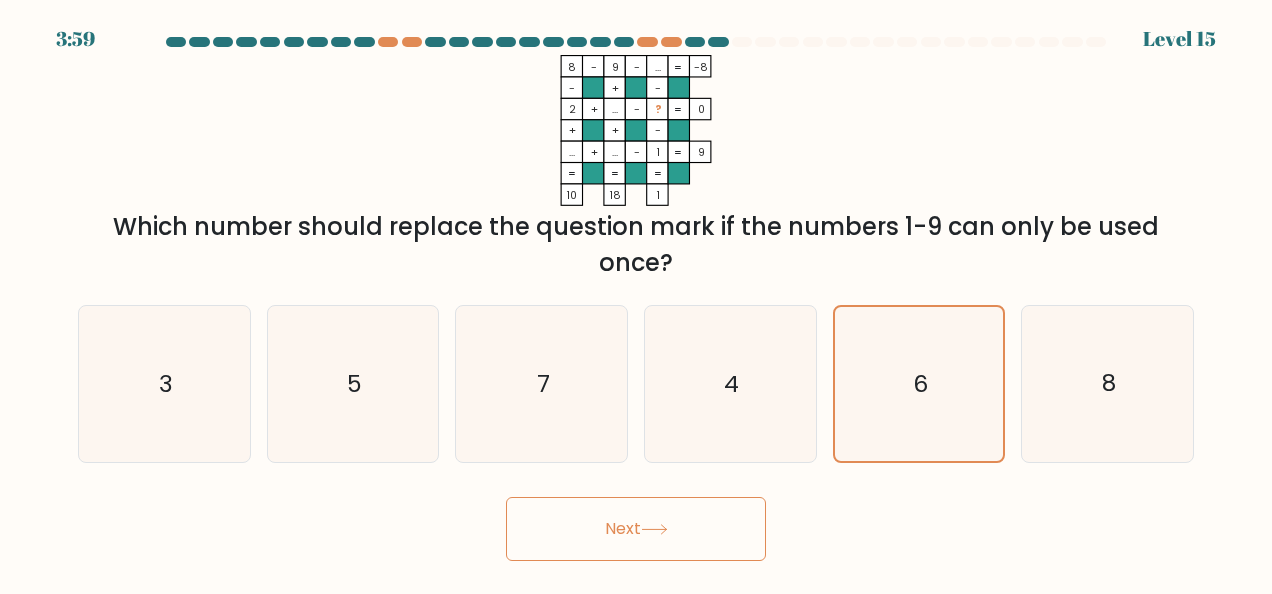 click on "Next" at bounding box center (636, 529) 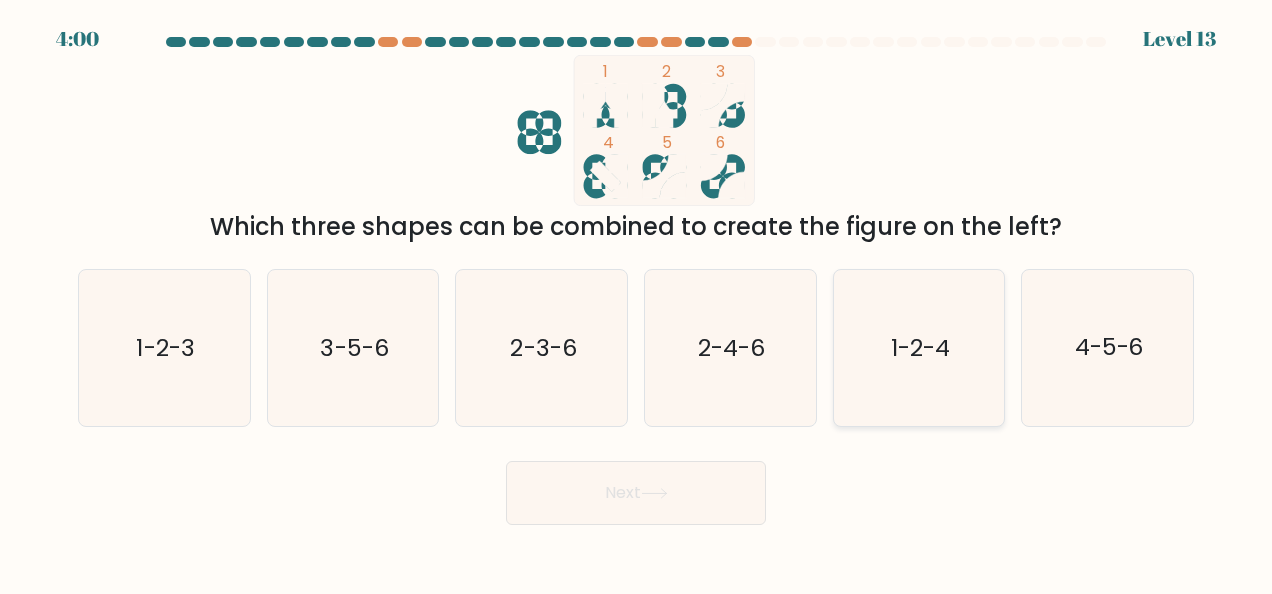 click on "1-2-4" 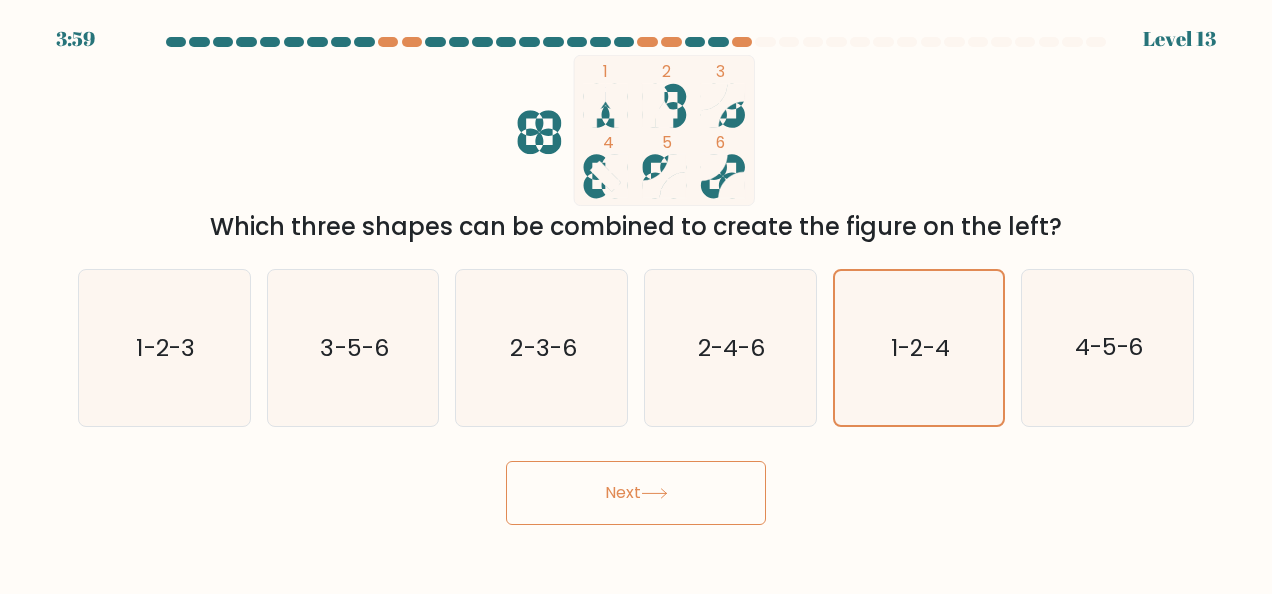 click on "Next" at bounding box center (636, 493) 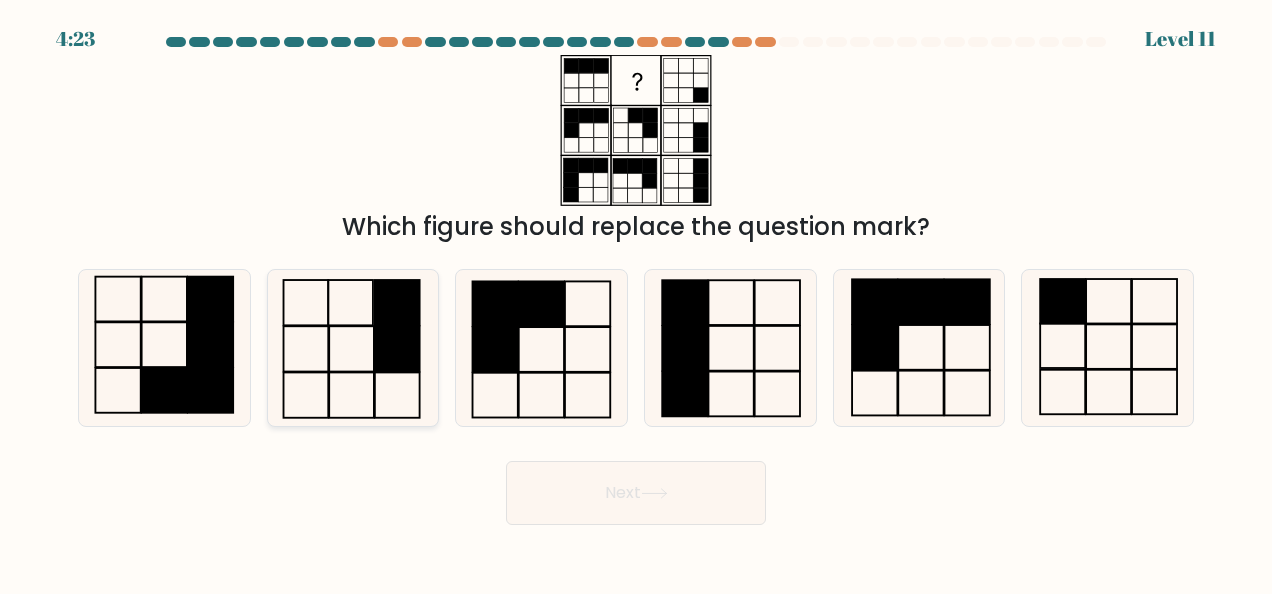 click 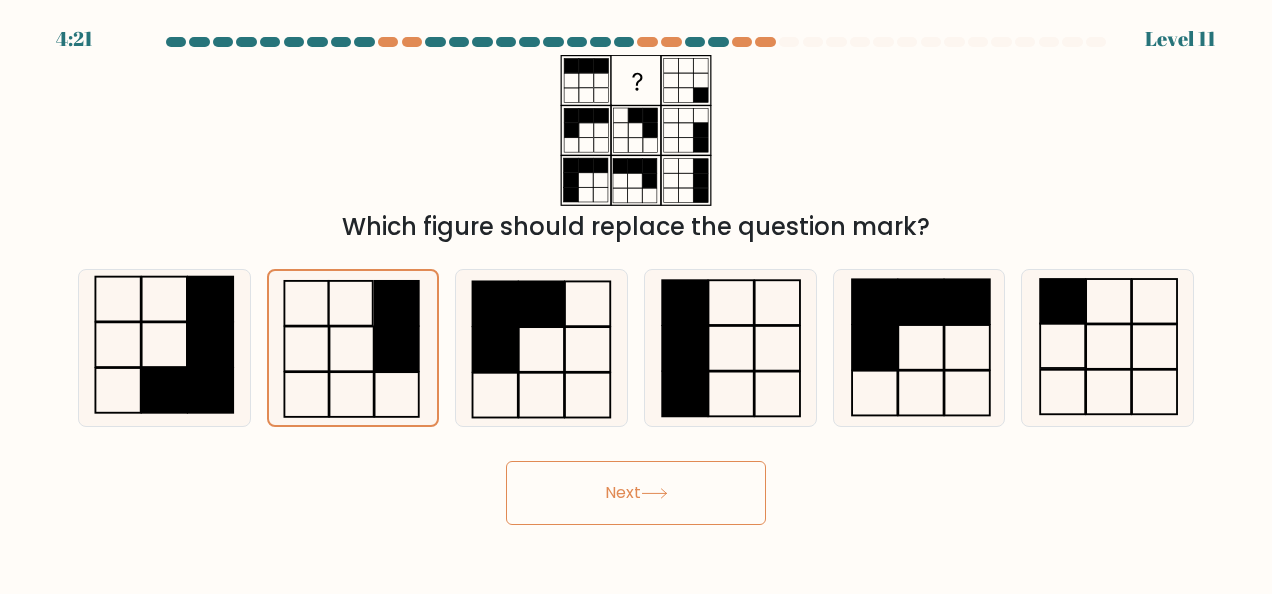 click on "Next" at bounding box center (636, 493) 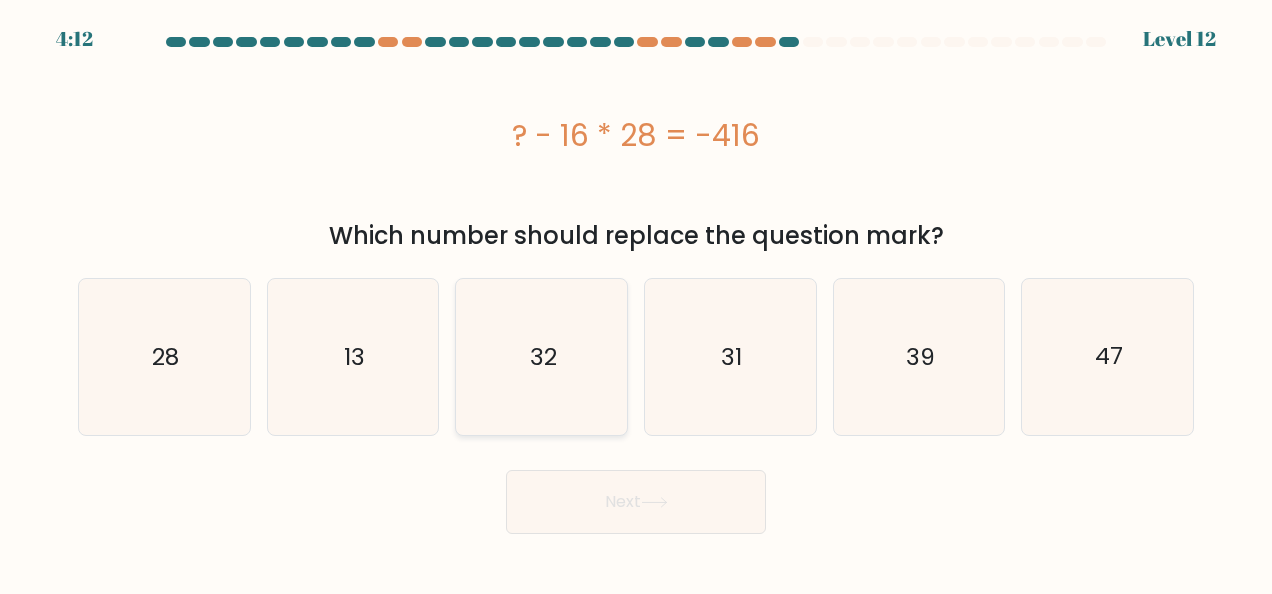 click on "32" 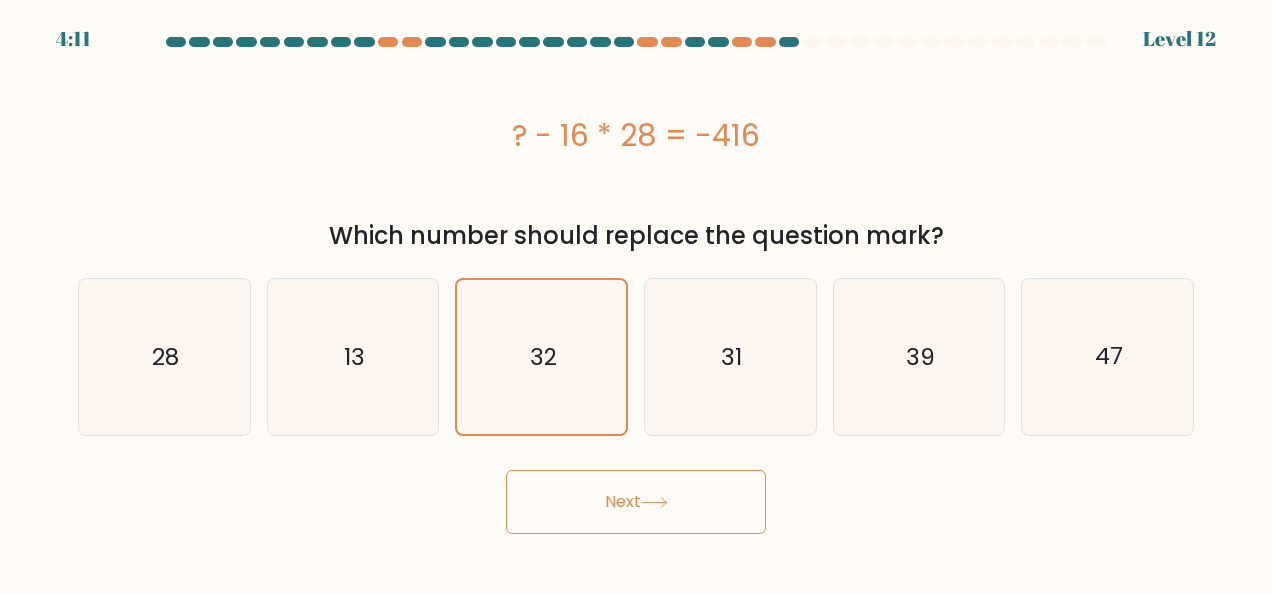 click on "Next" at bounding box center [636, 502] 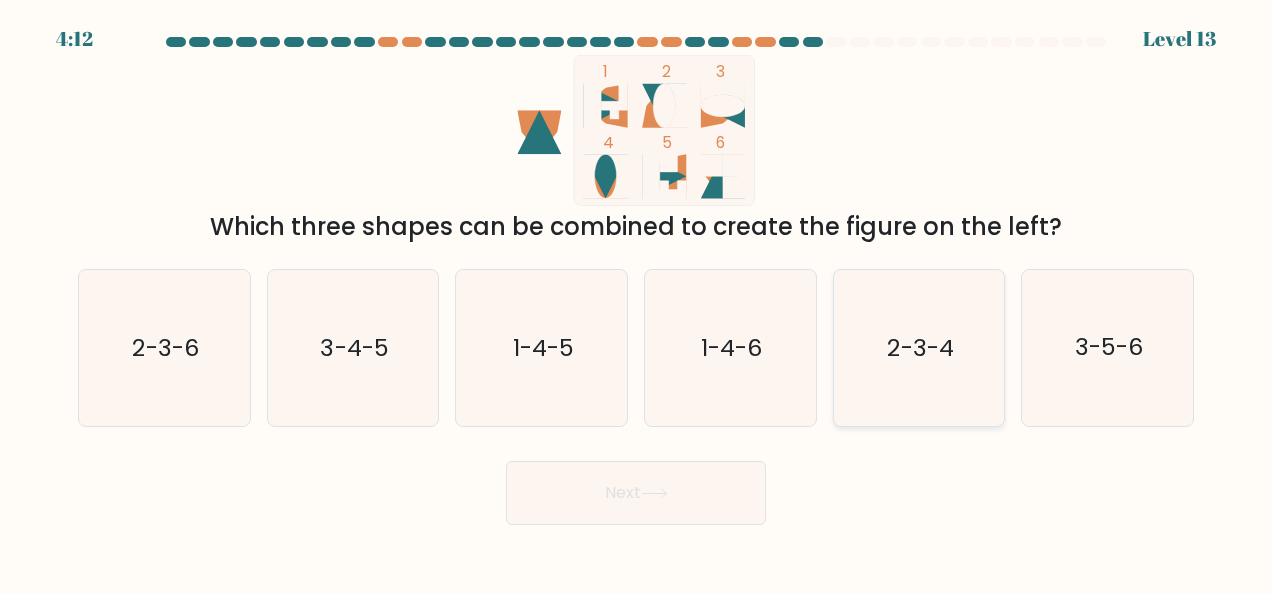 click on "2-3-4" 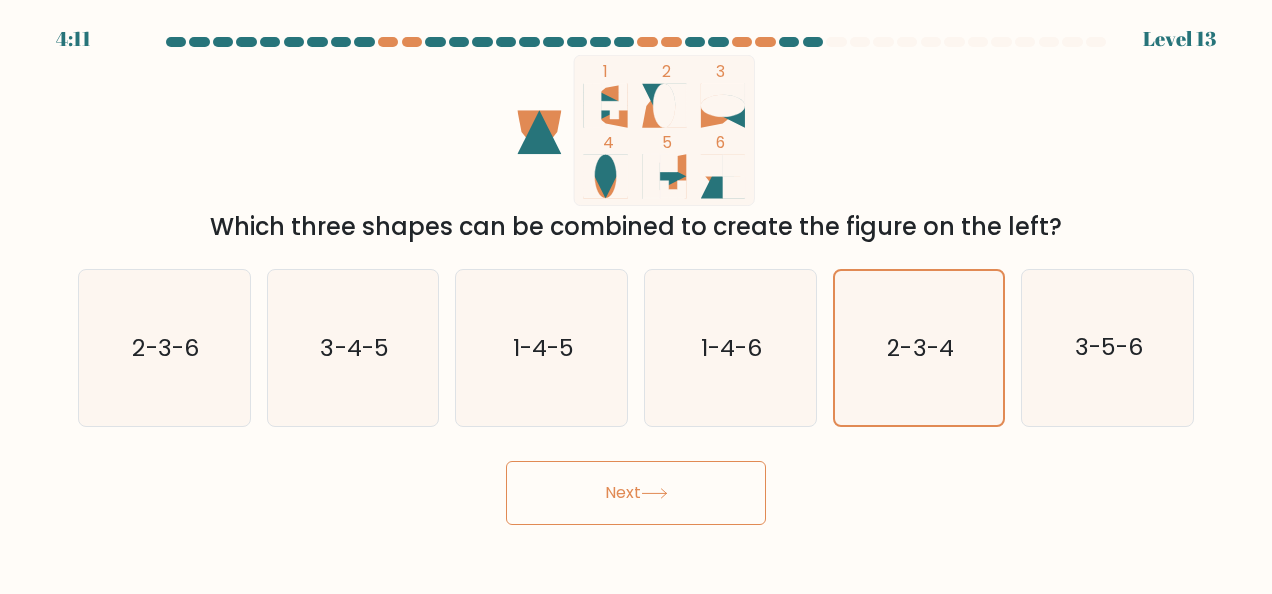 click on "Next" at bounding box center [636, 493] 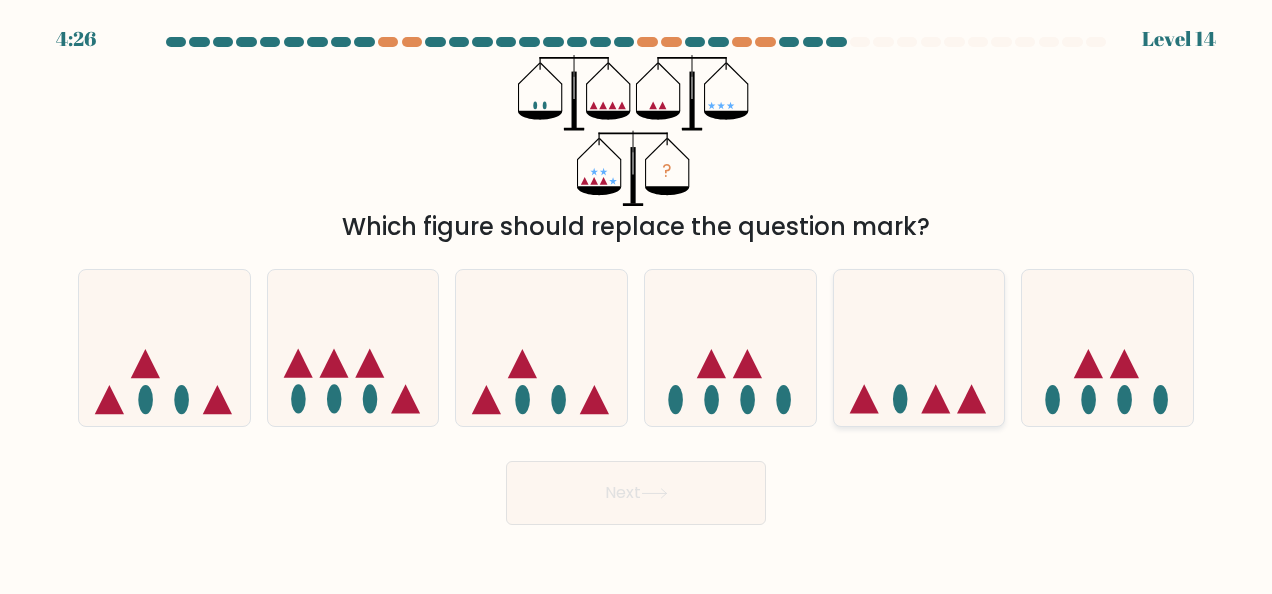 click 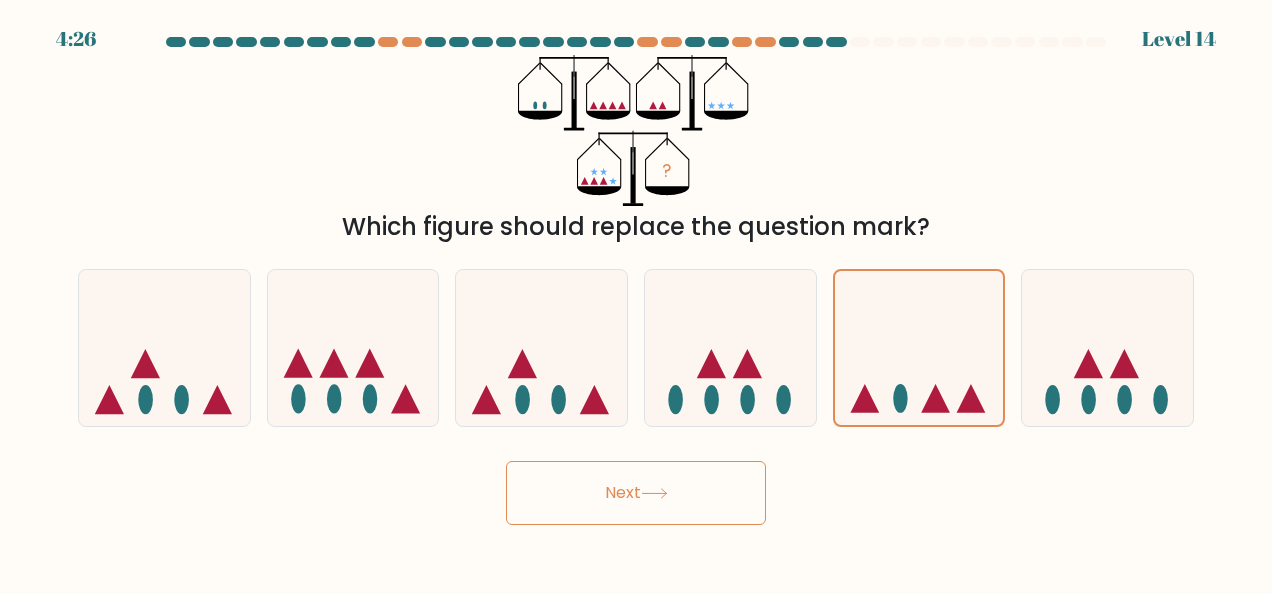 click on "Next" at bounding box center [636, 493] 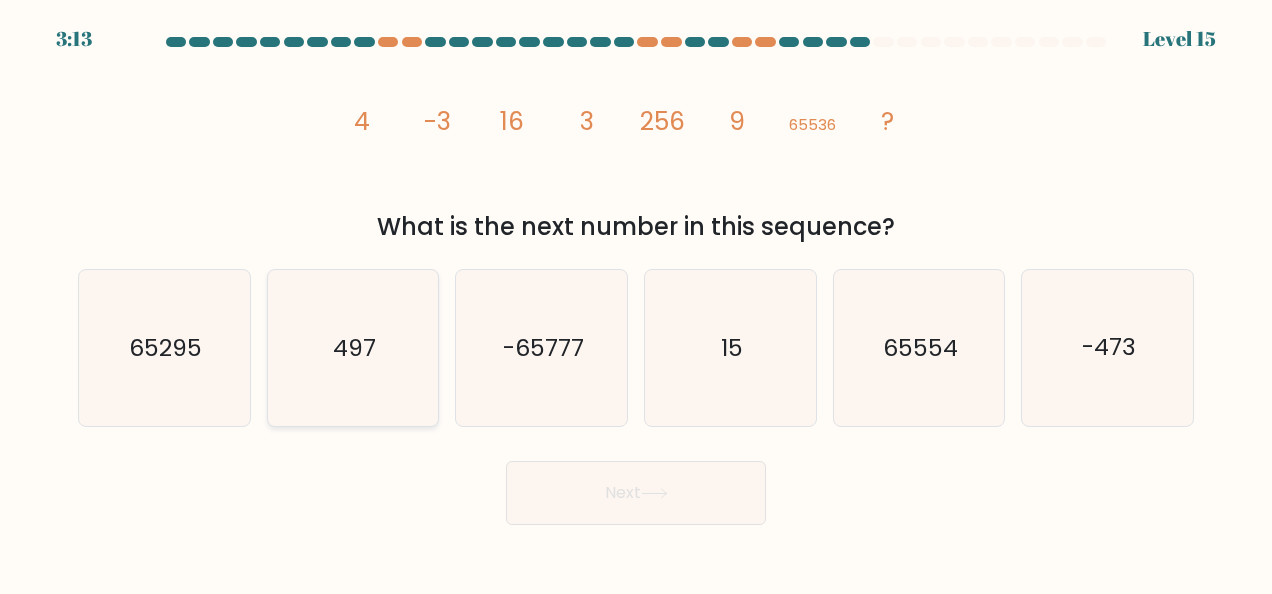 click on "497" 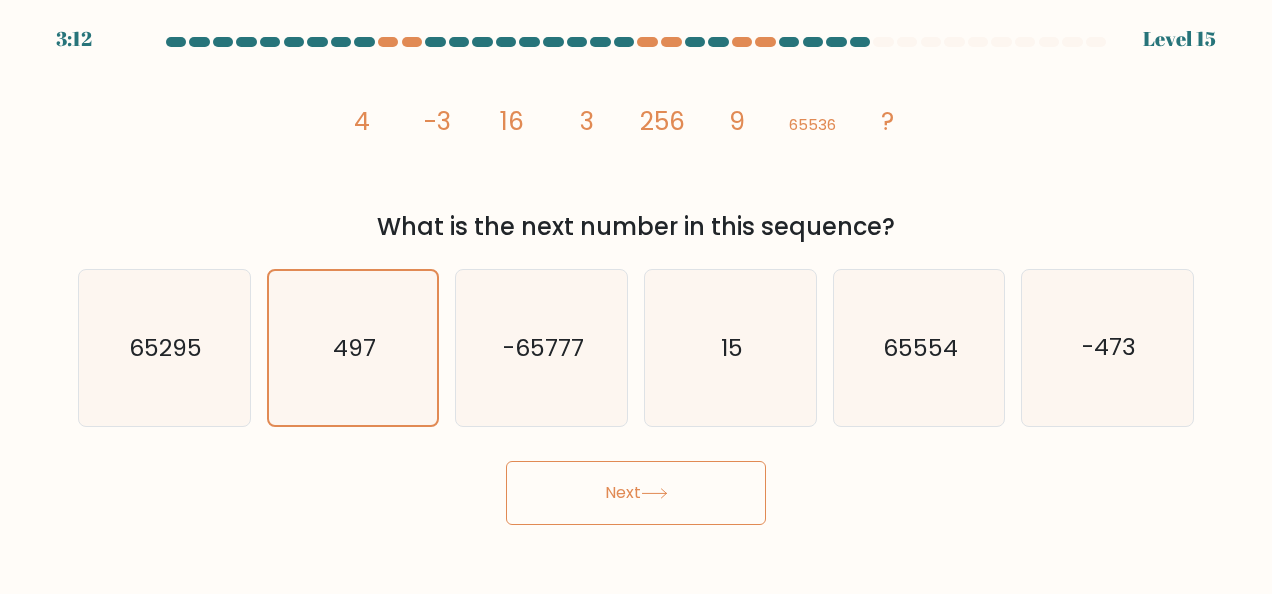 click on "Next" at bounding box center [636, 493] 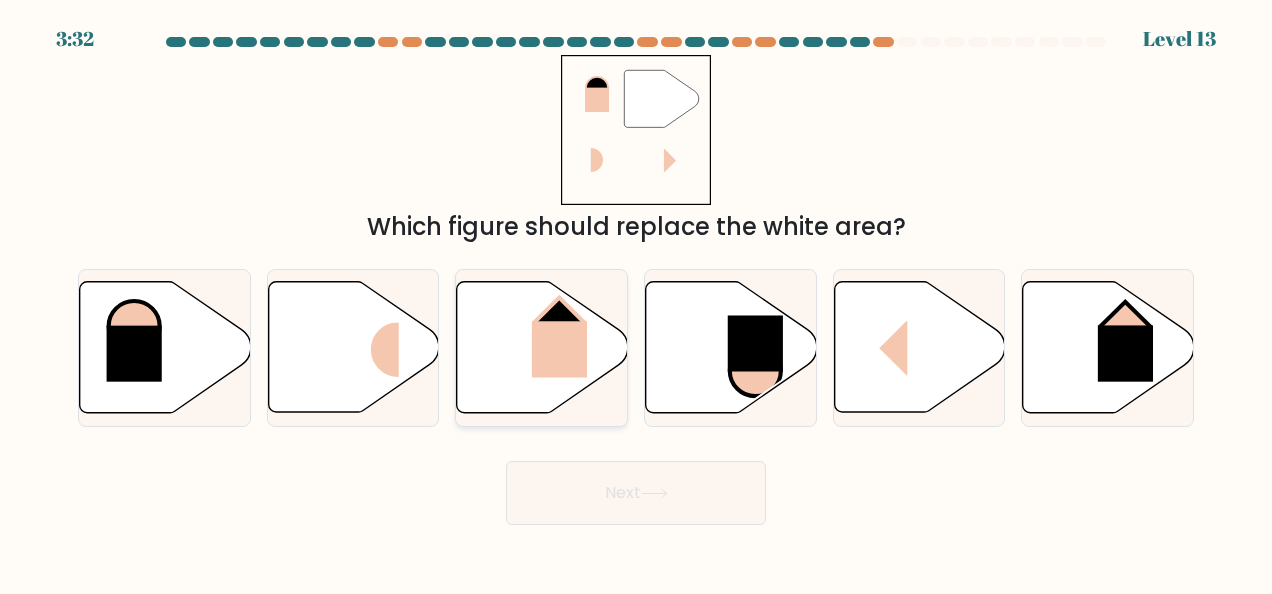 click 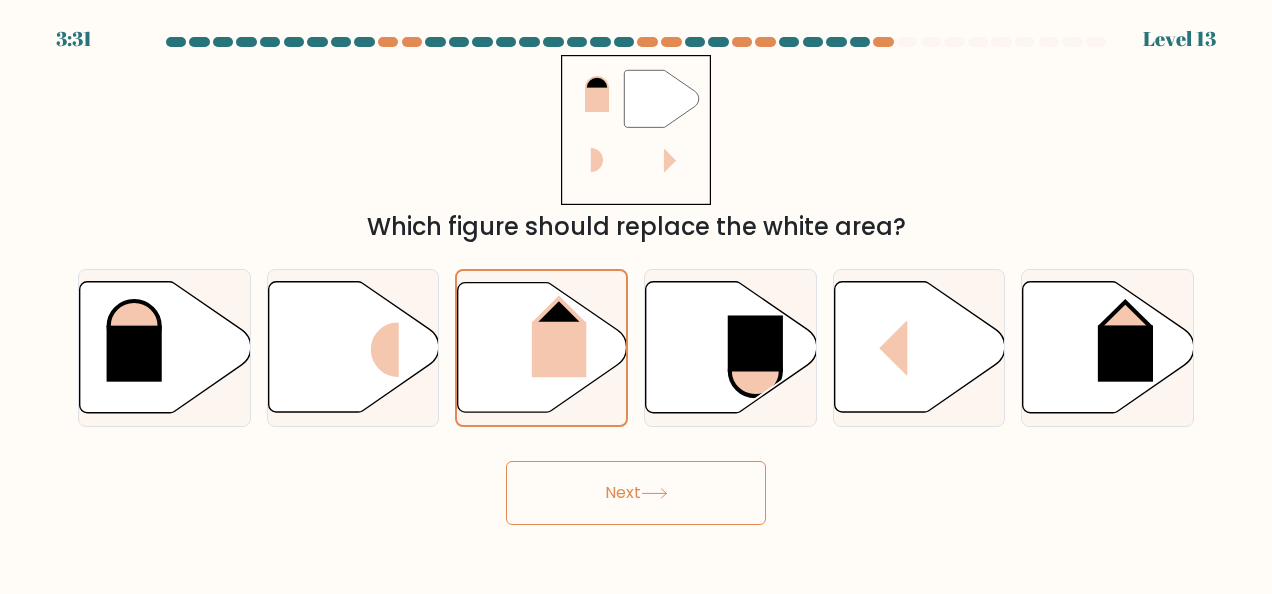 click on "Next" at bounding box center (636, 493) 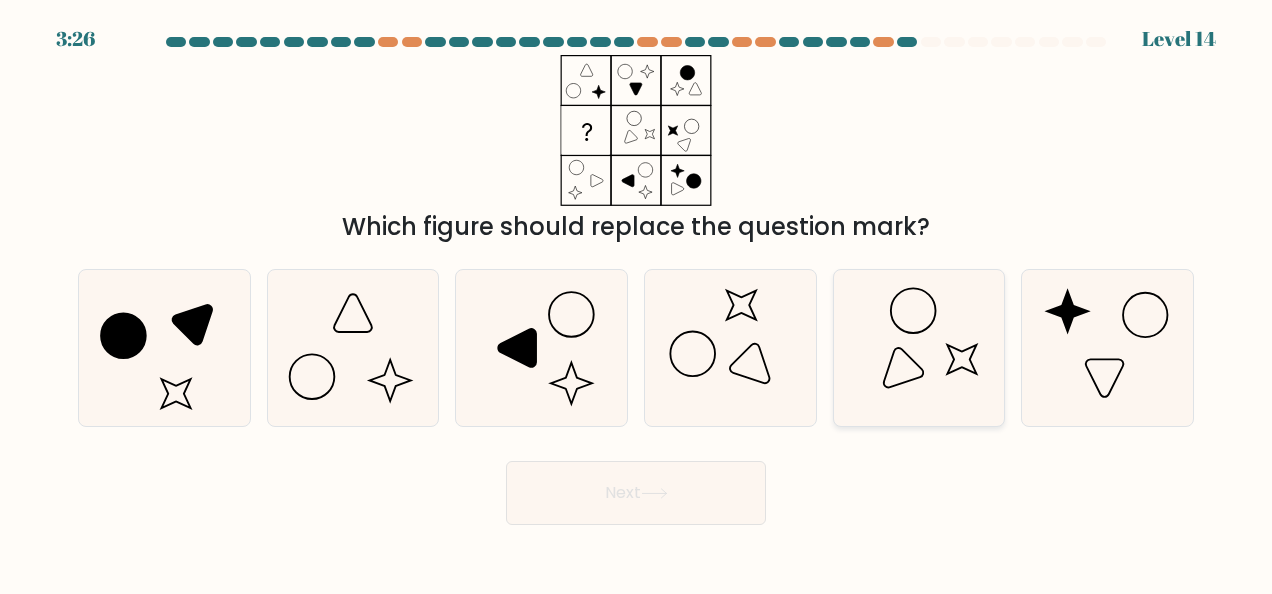 click 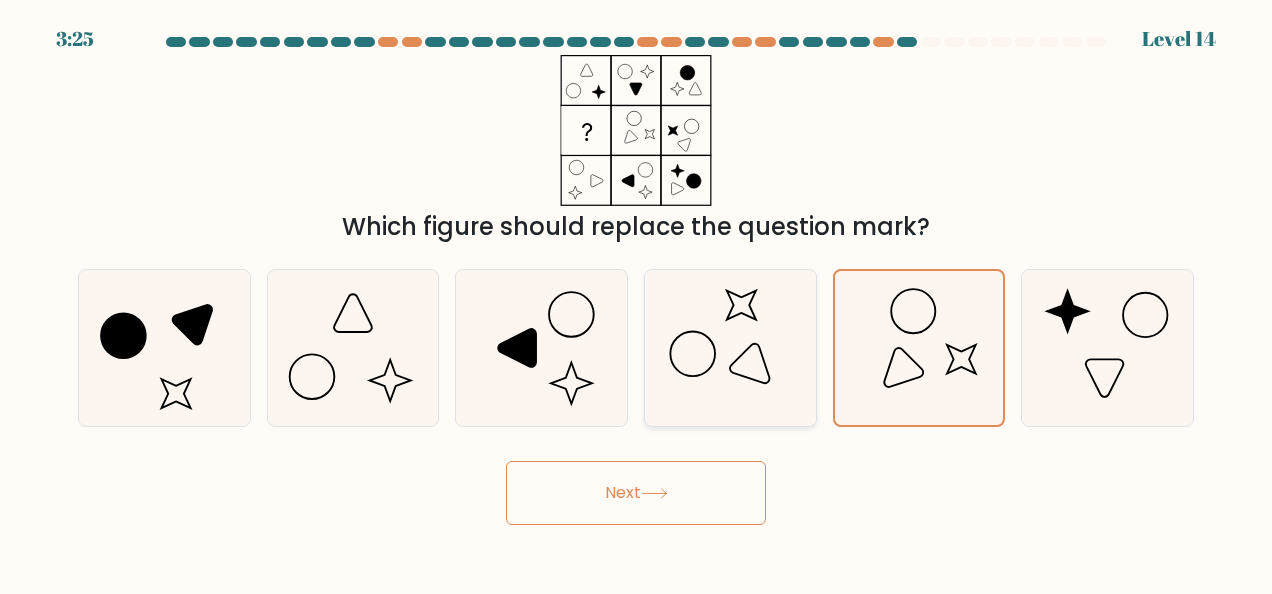 click 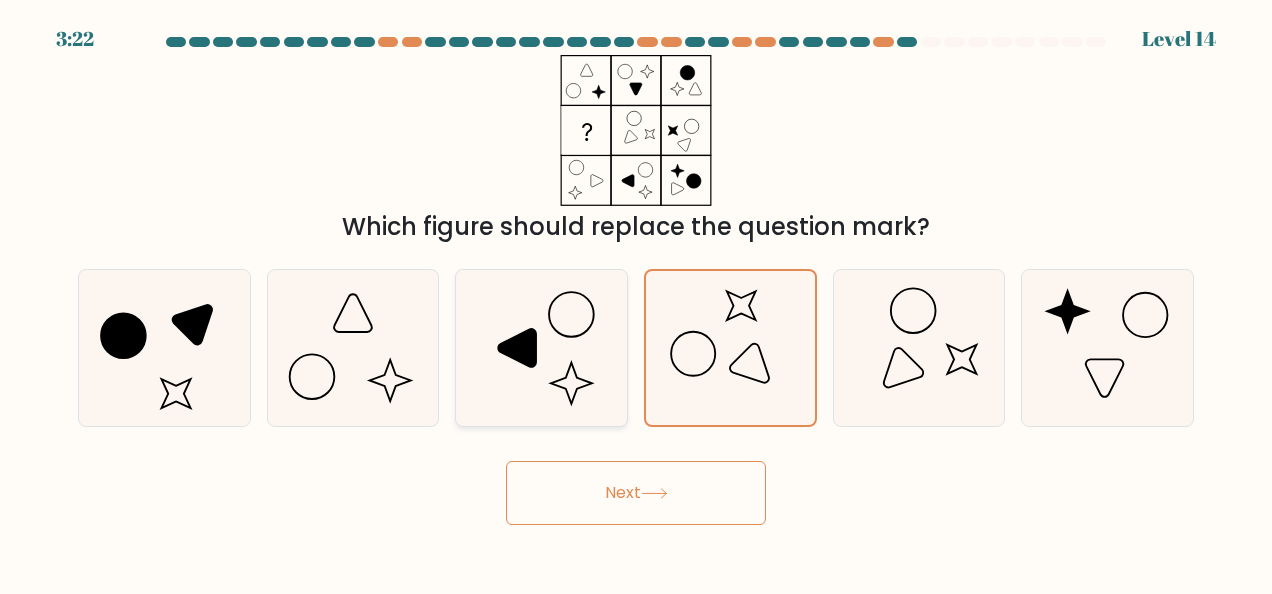 click 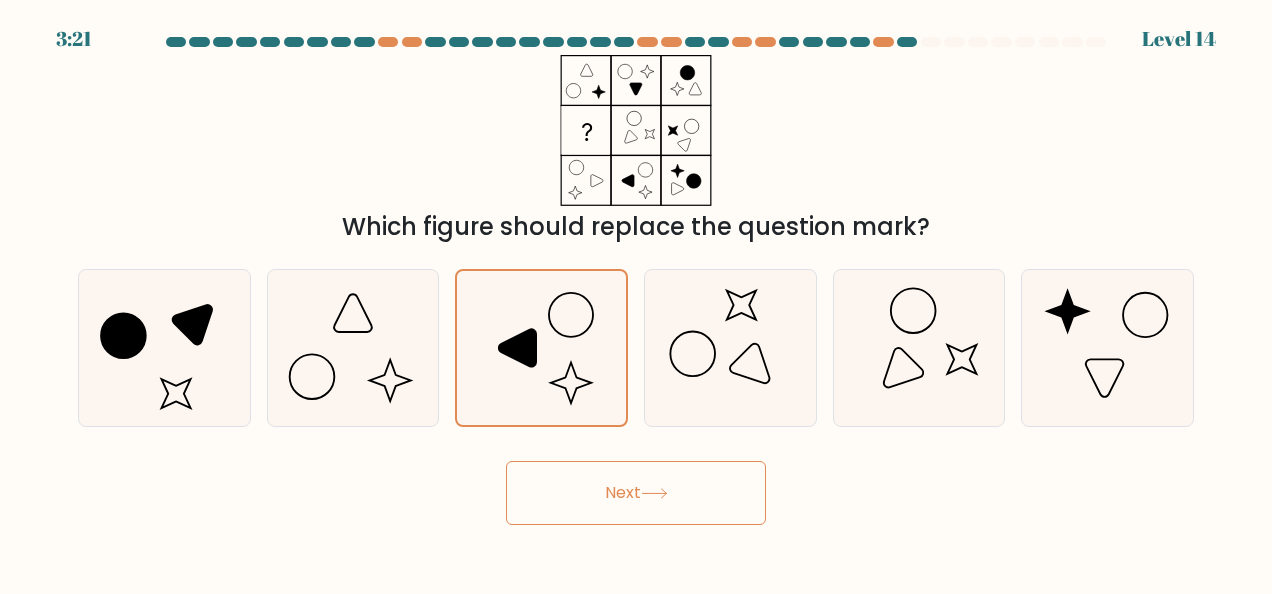 click on "Next" at bounding box center [636, 493] 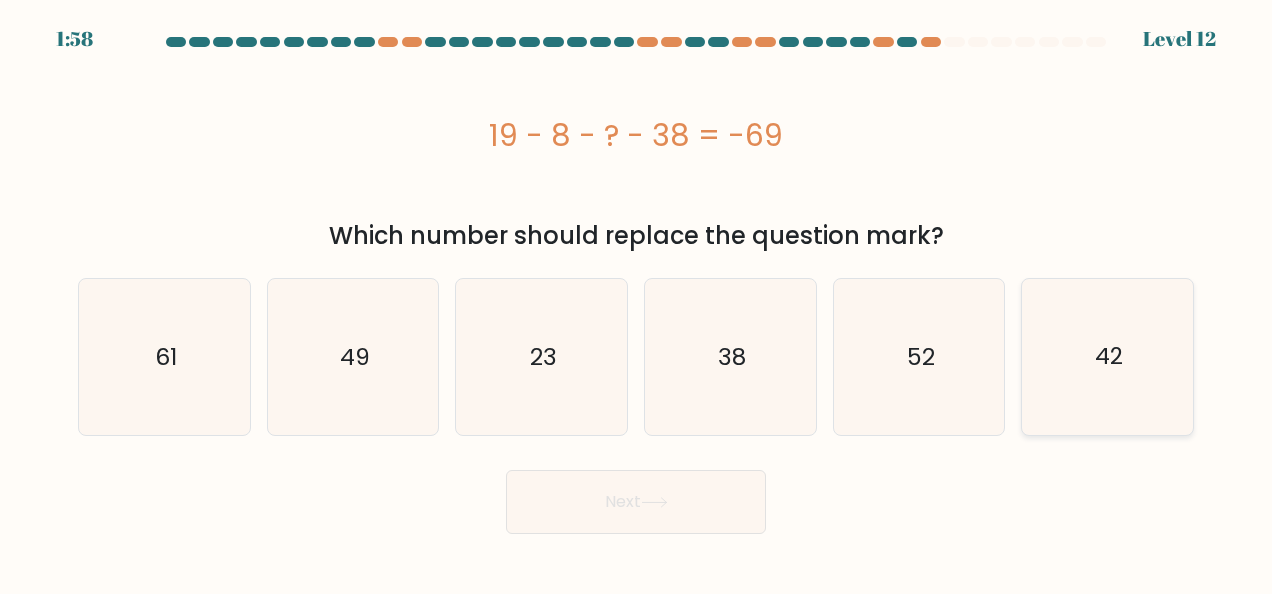 click on "42" 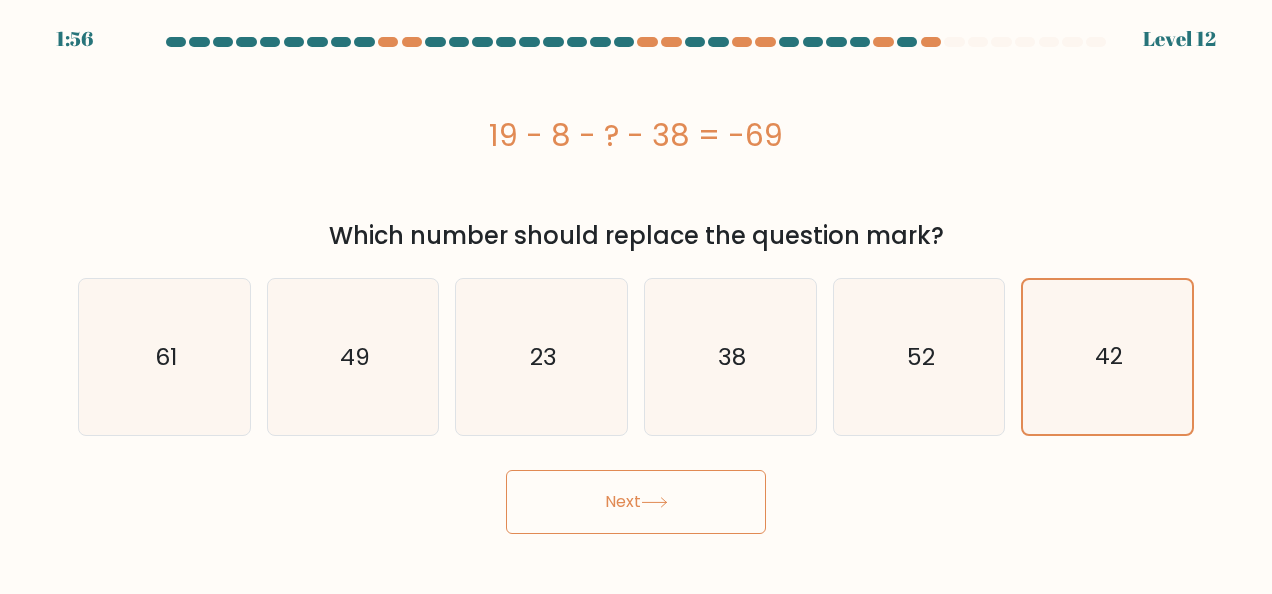 click on "Next" at bounding box center [636, 502] 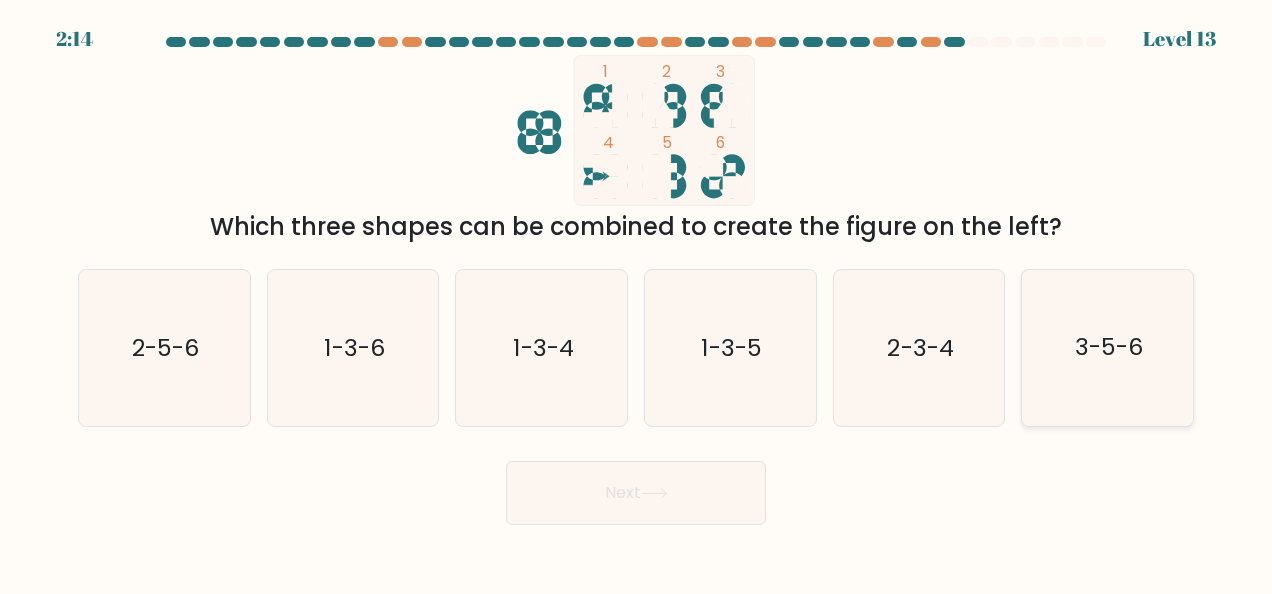 click on "3-5-6" 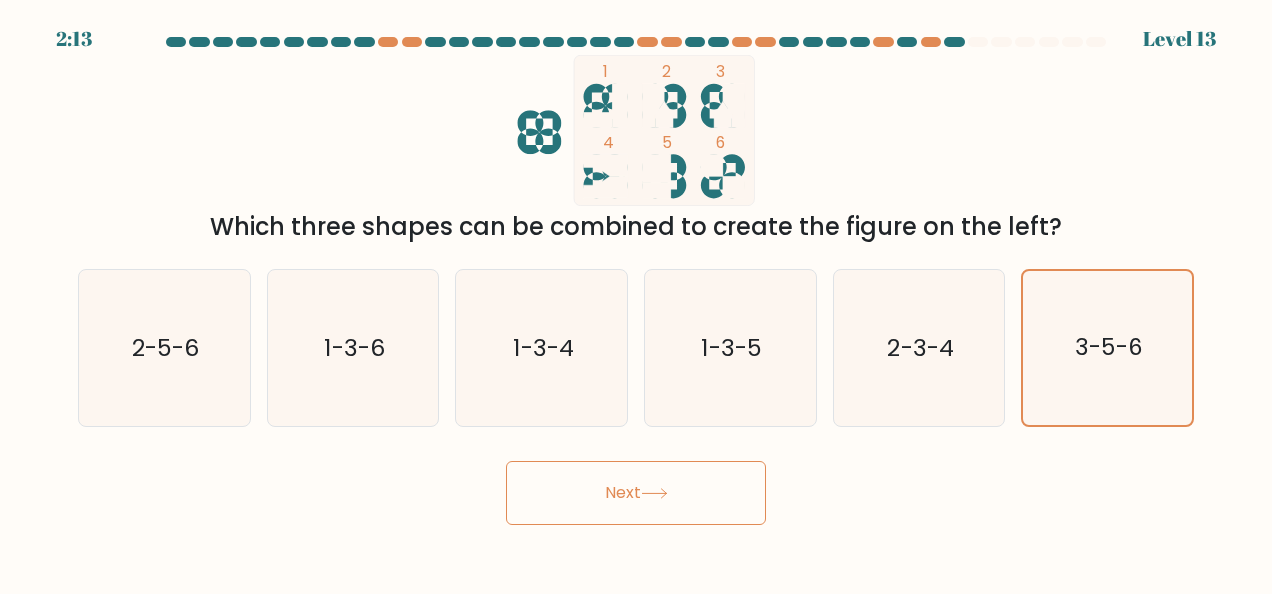 click on "Next" at bounding box center [636, 493] 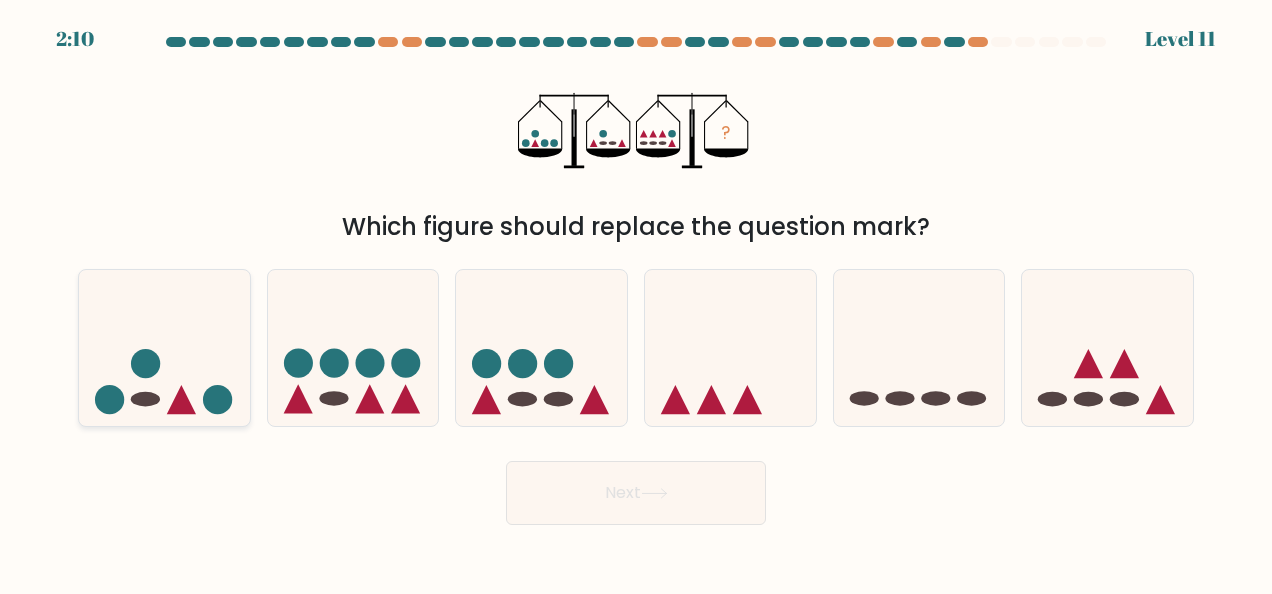 click 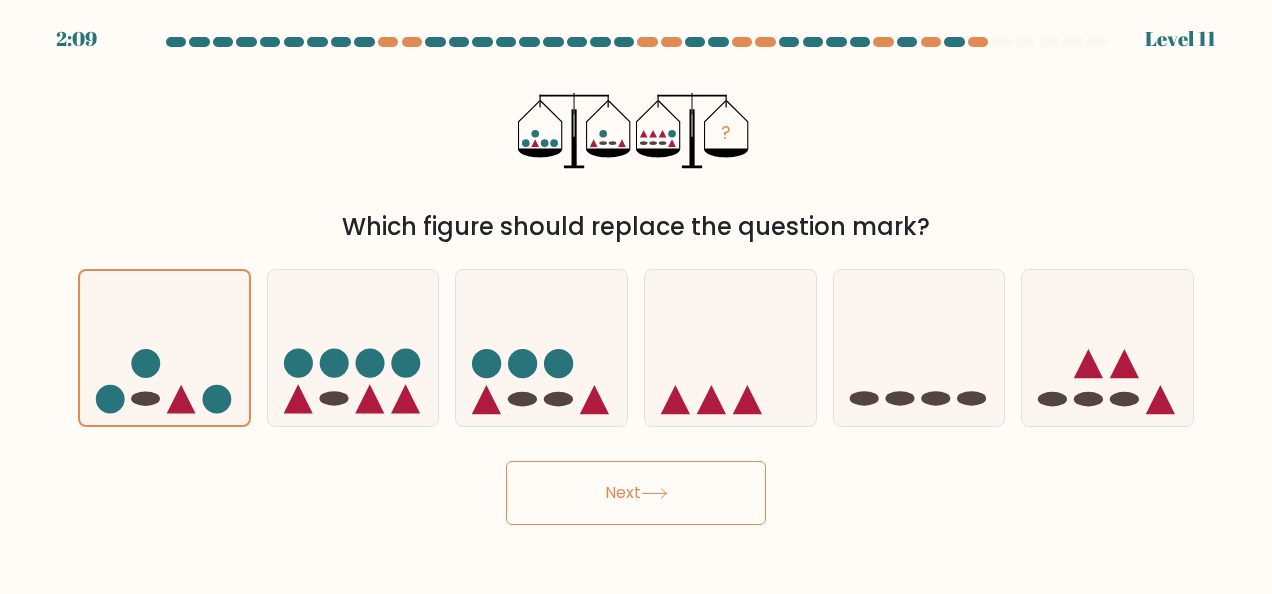 click on "Next" at bounding box center [636, 493] 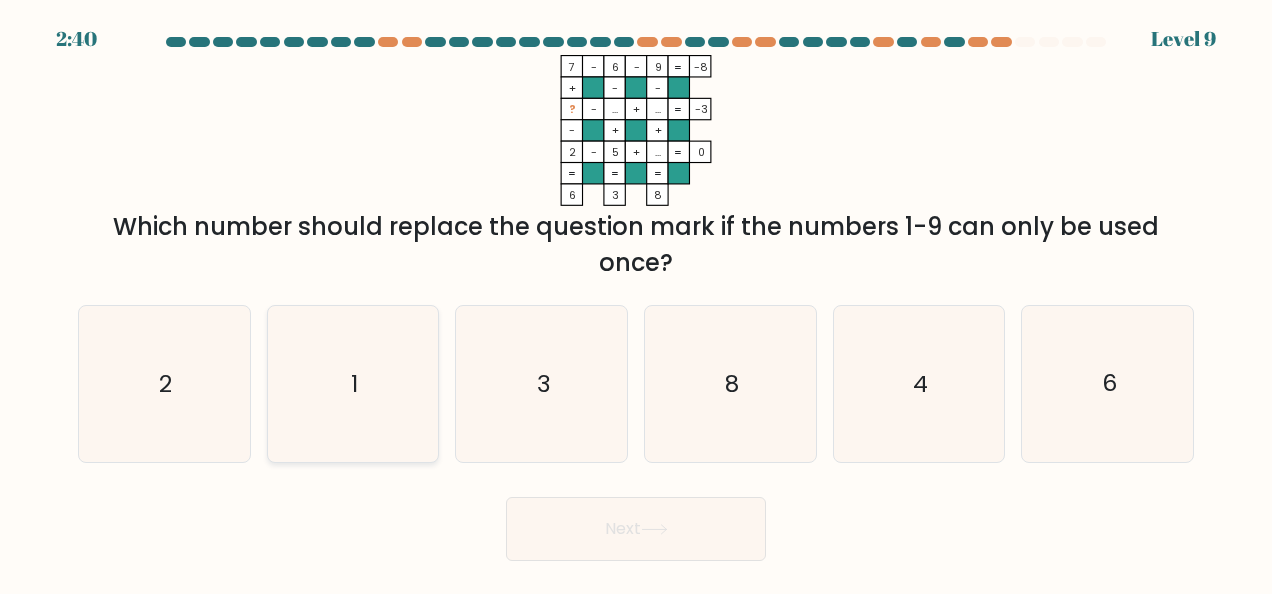 click on "1" 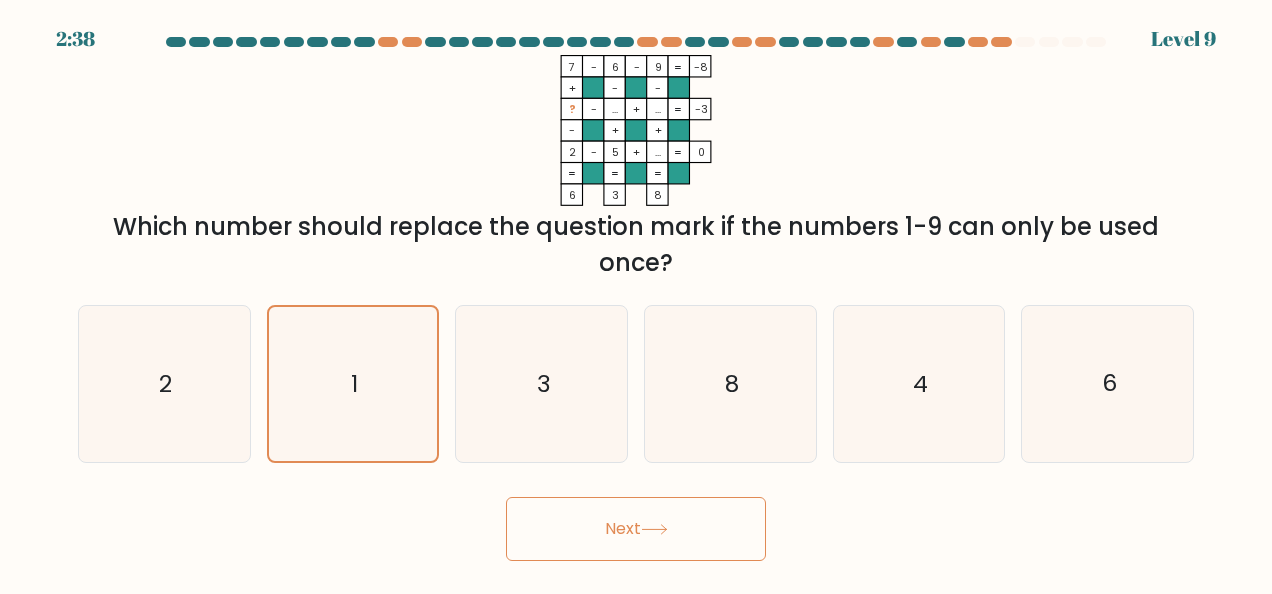click on "Next" at bounding box center [636, 529] 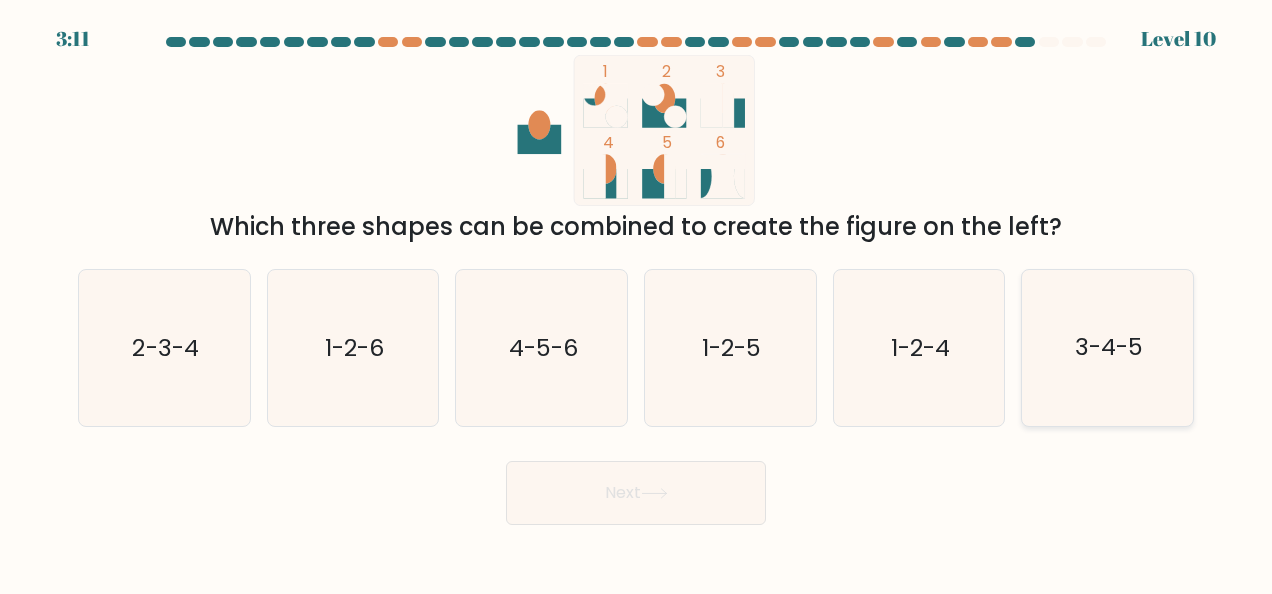 click on "3-4-5" 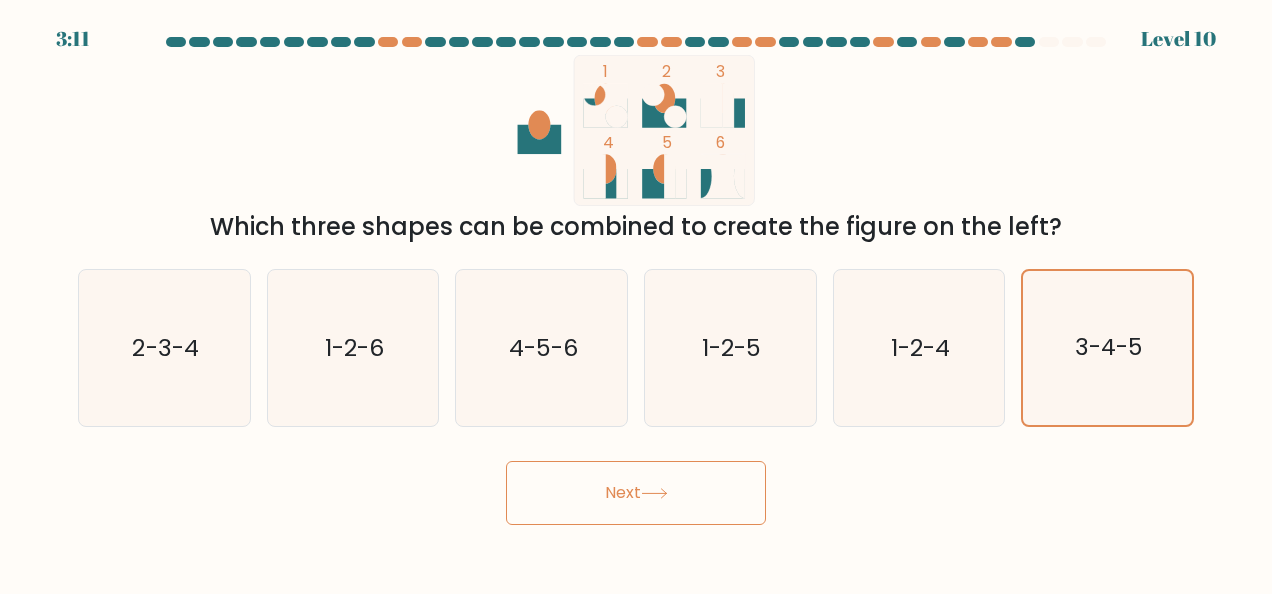 click on "Next" at bounding box center [636, 493] 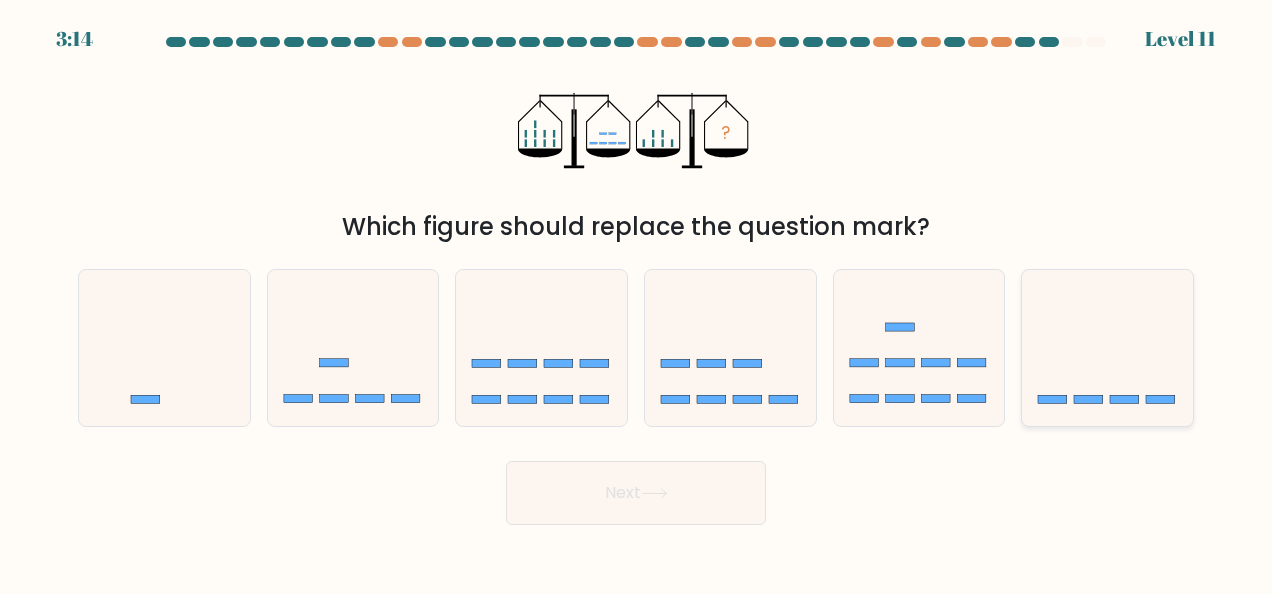 click 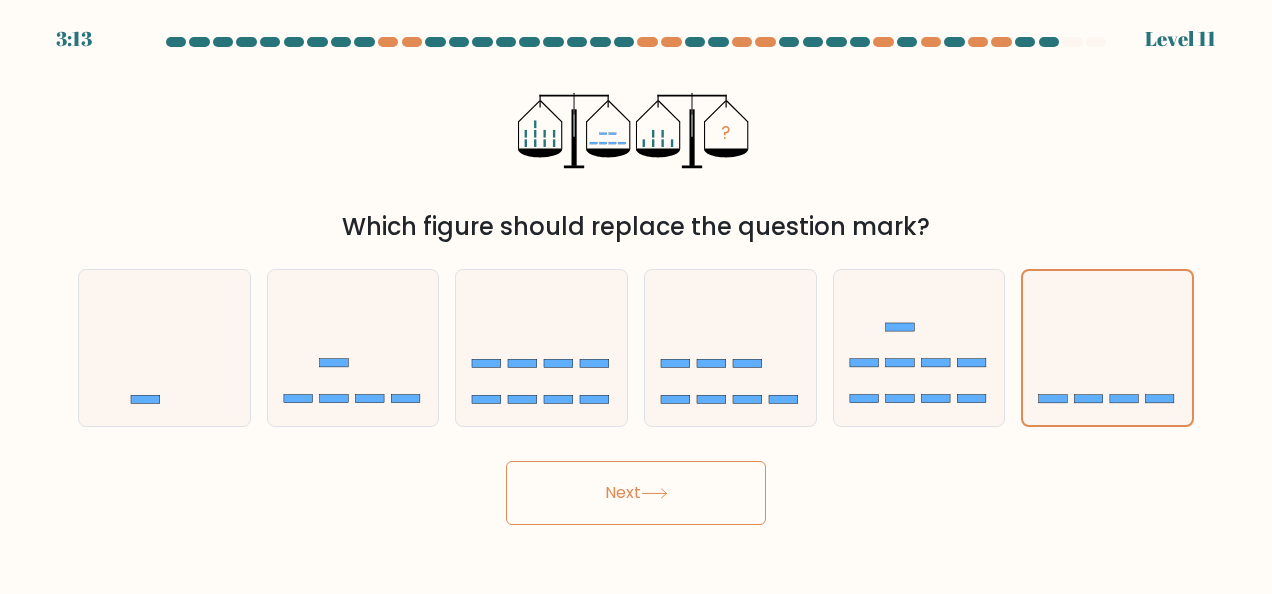 click on "Next" at bounding box center [636, 493] 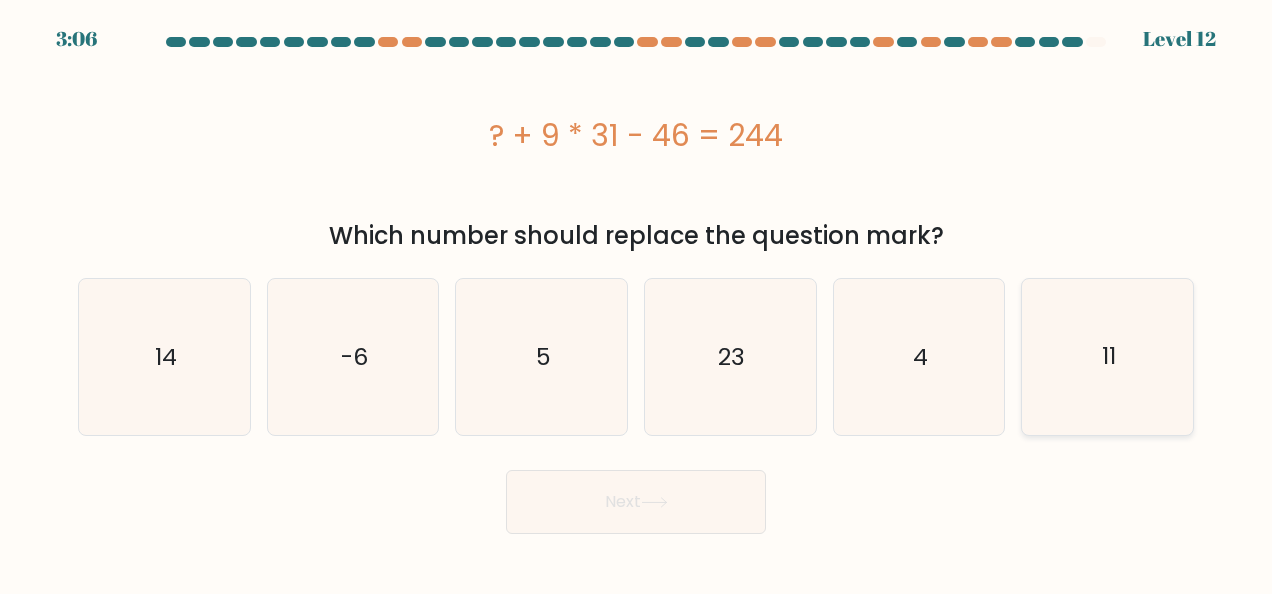 click on "11" 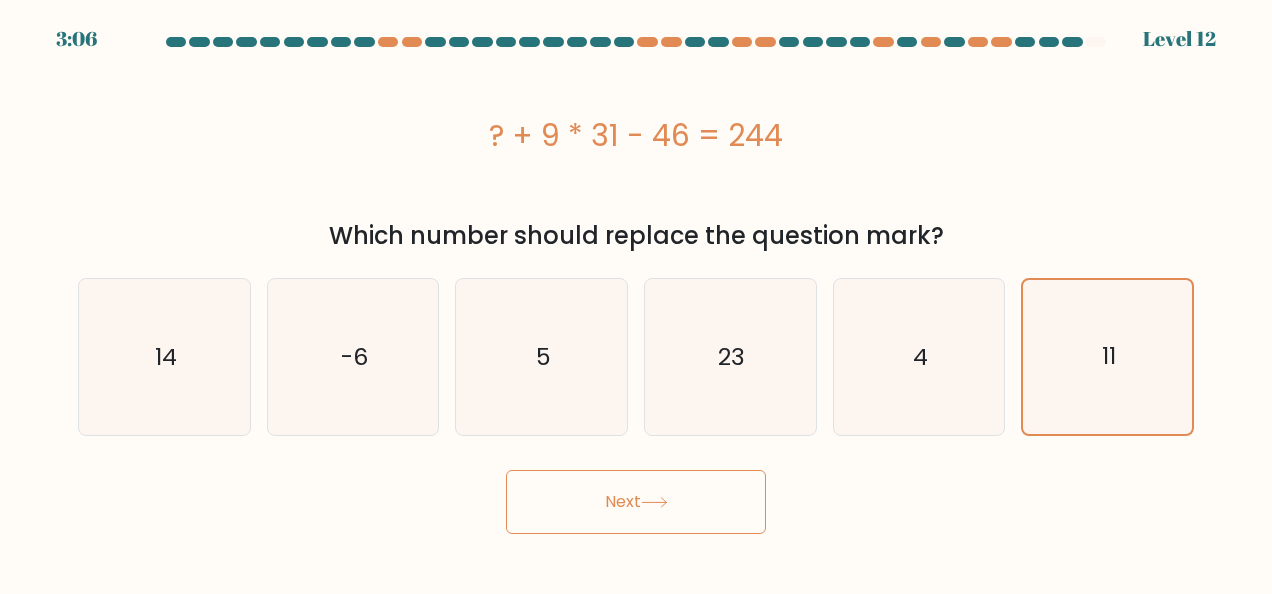 click on "Next" at bounding box center (636, 502) 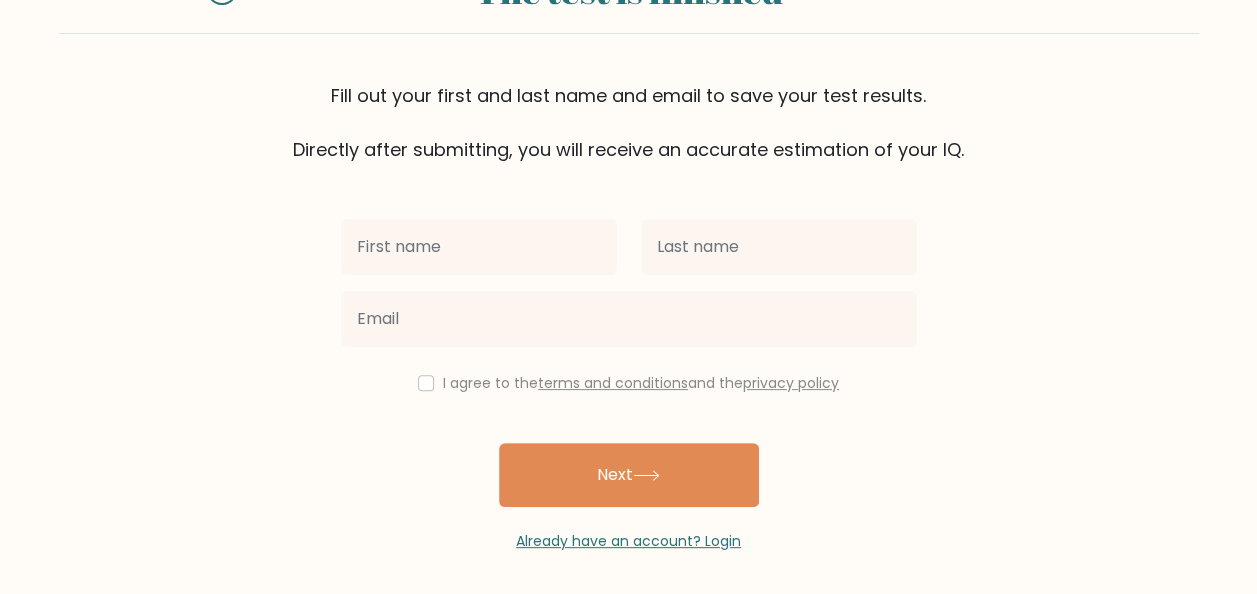 scroll, scrollTop: 106, scrollLeft: 0, axis: vertical 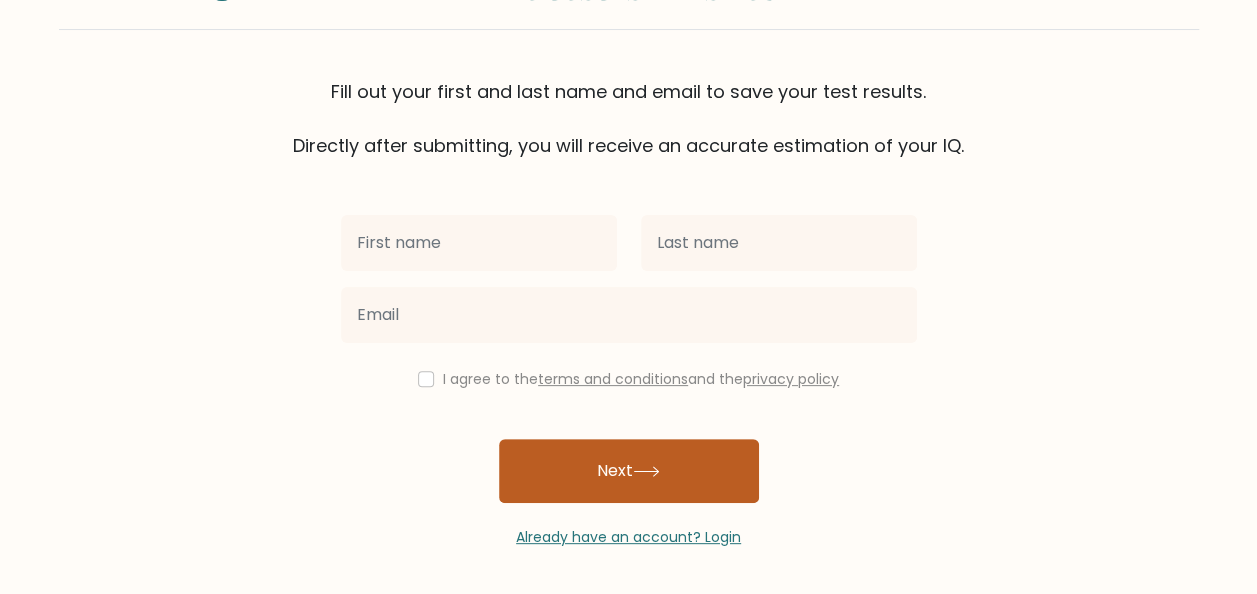 click on "Next" at bounding box center (629, 471) 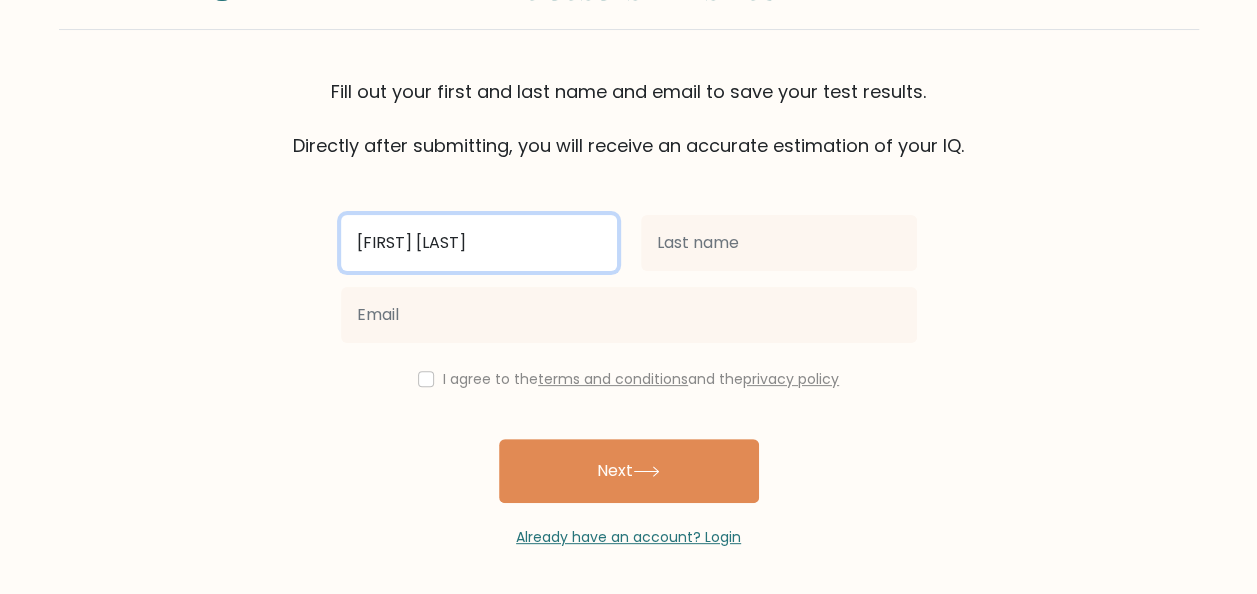 type on "[FIRST] [LAST]" 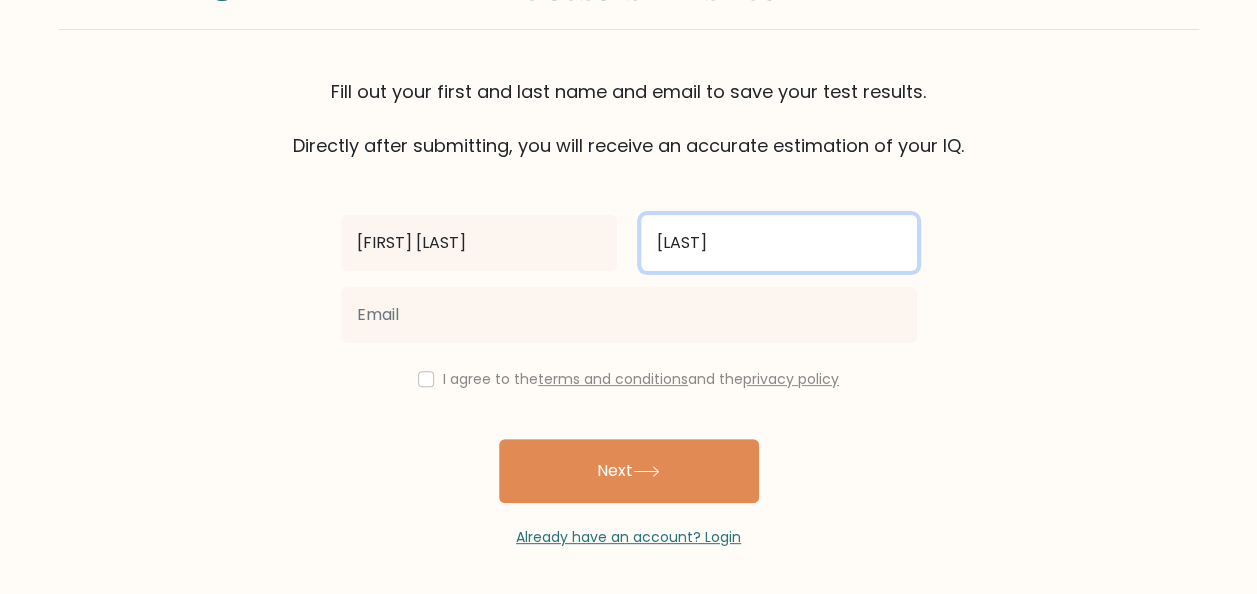 type on "[LAST]" 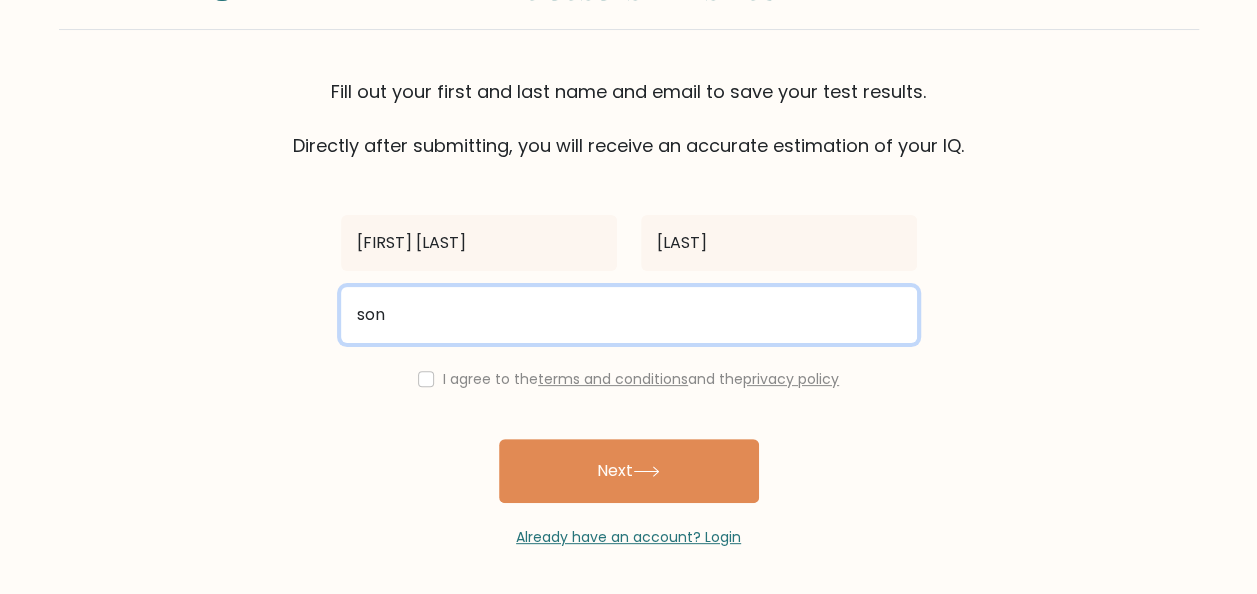 type on "[EMAIL]" 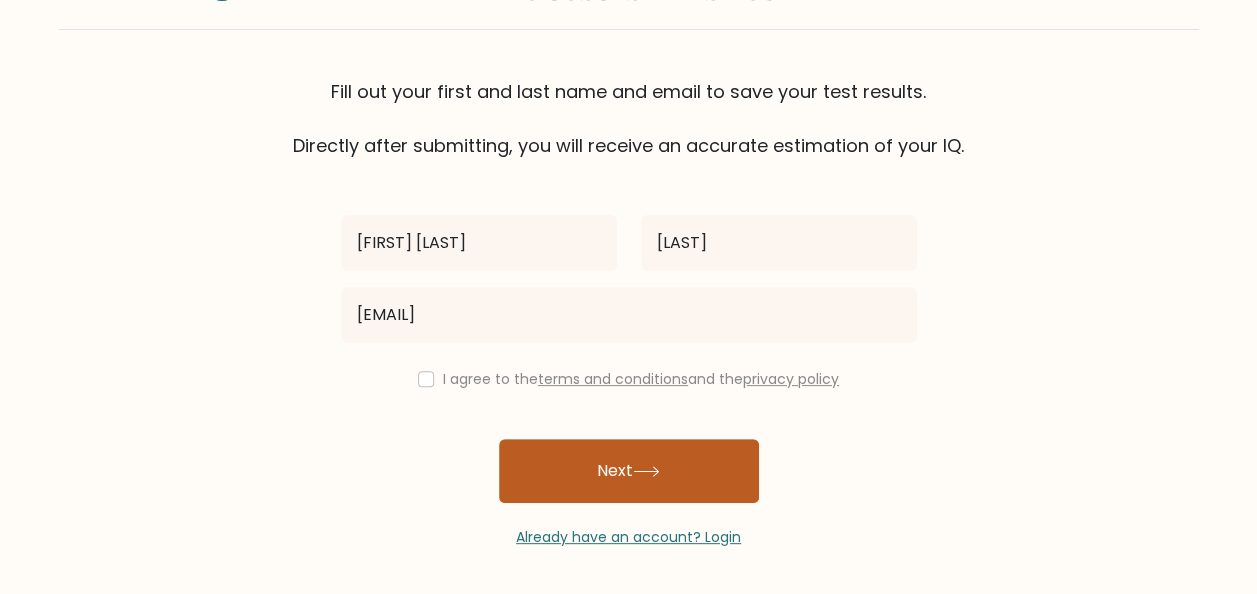 click on "Next" at bounding box center [629, 471] 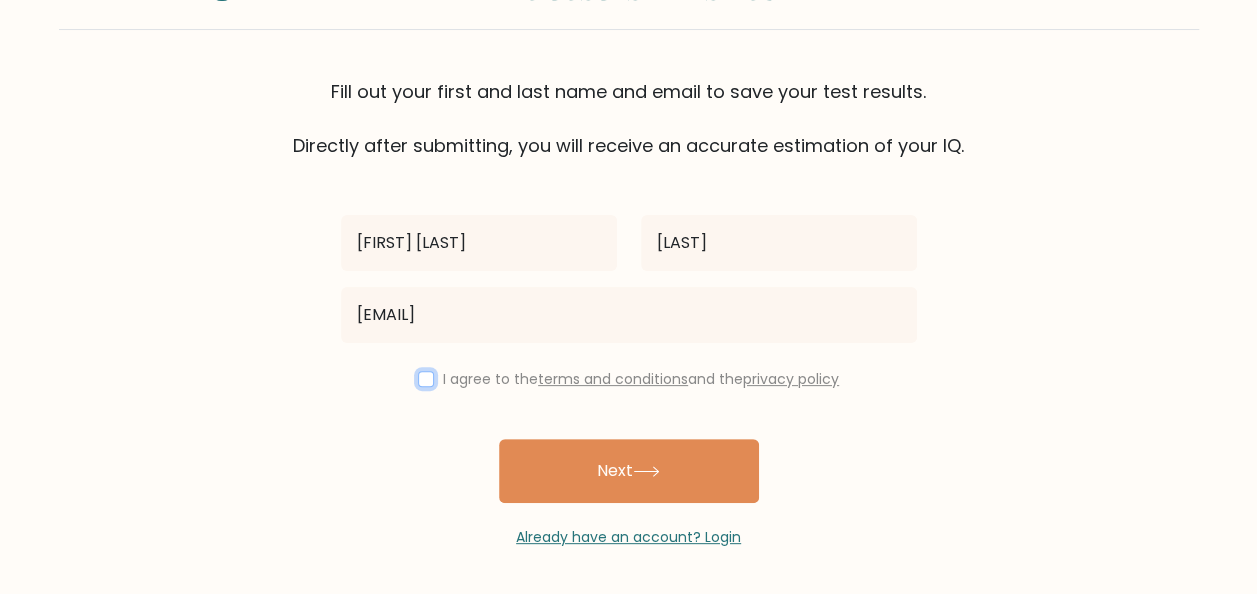 click at bounding box center (426, 379) 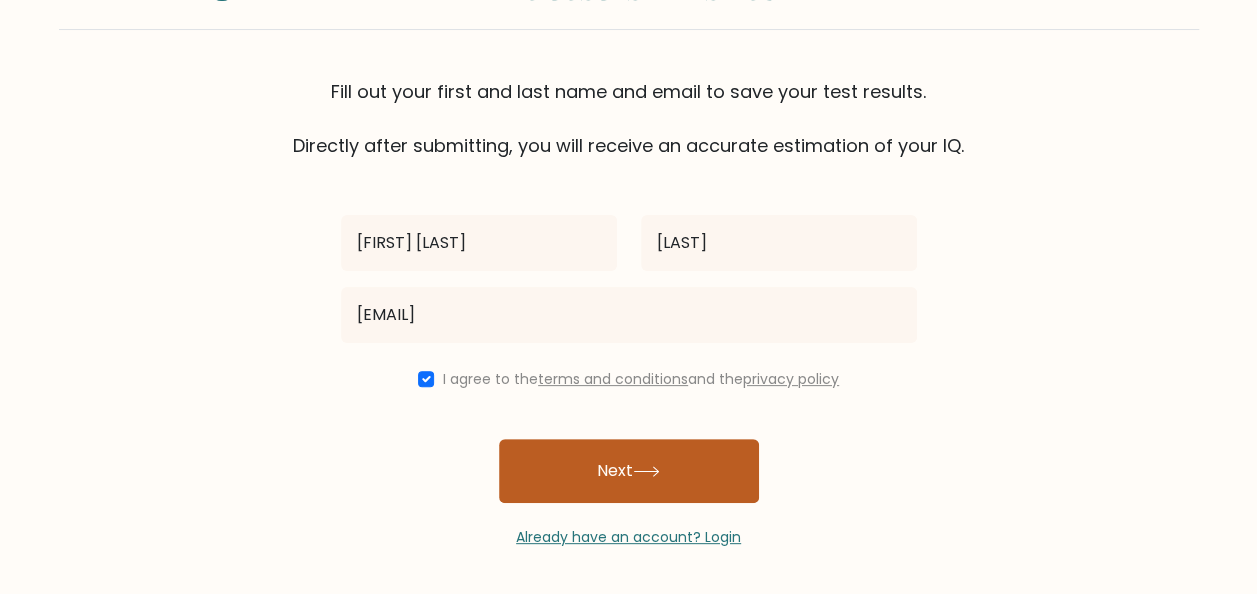 click on "Next" at bounding box center [629, 471] 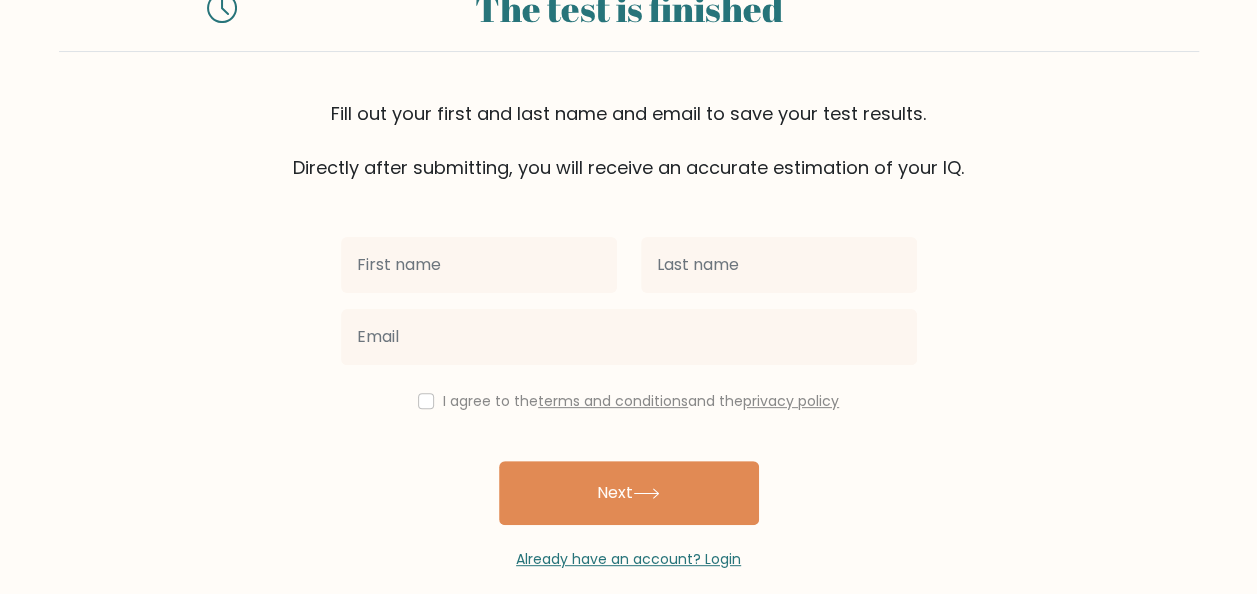 scroll, scrollTop: 164, scrollLeft: 0, axis: vertical 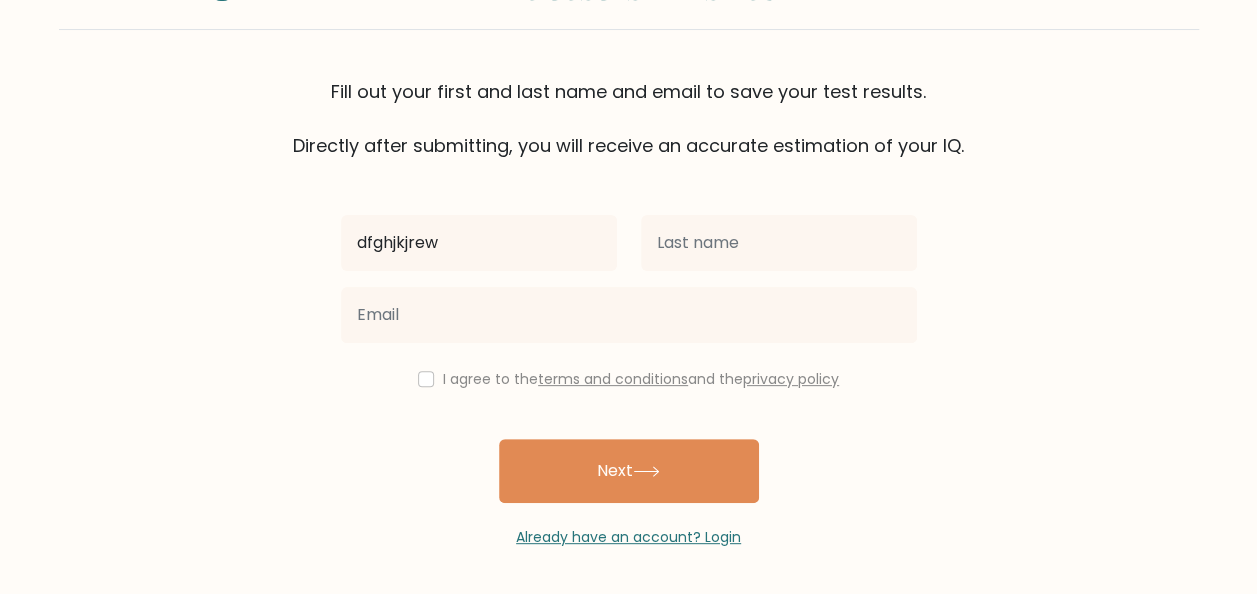 type on "dfghjkjrew" 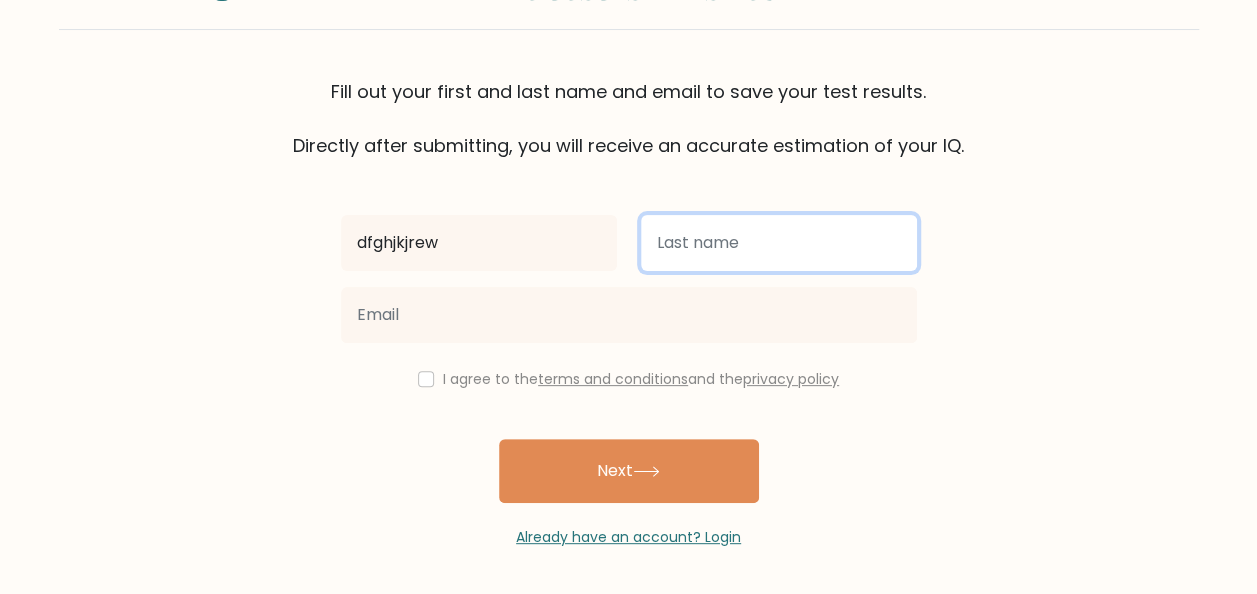 drag, startPoint x: 729, startPoint y: 261, endPoint x: 722, endPoint y: 240, distance: 22.135944 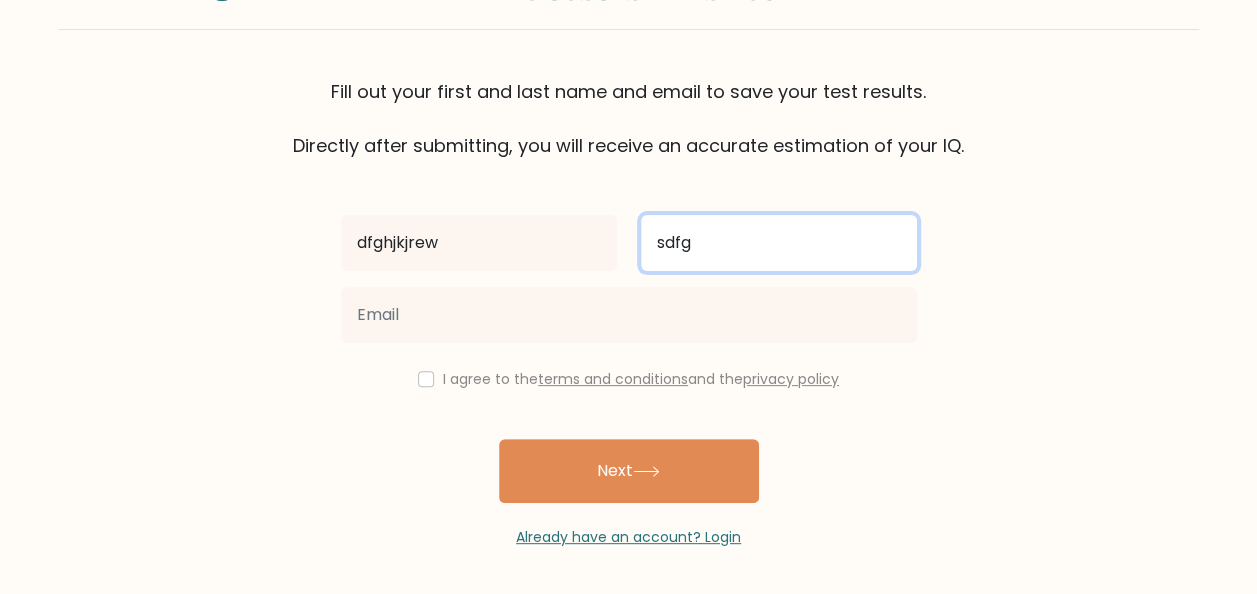 click on "sdfg" at bounding box center [779, 243] 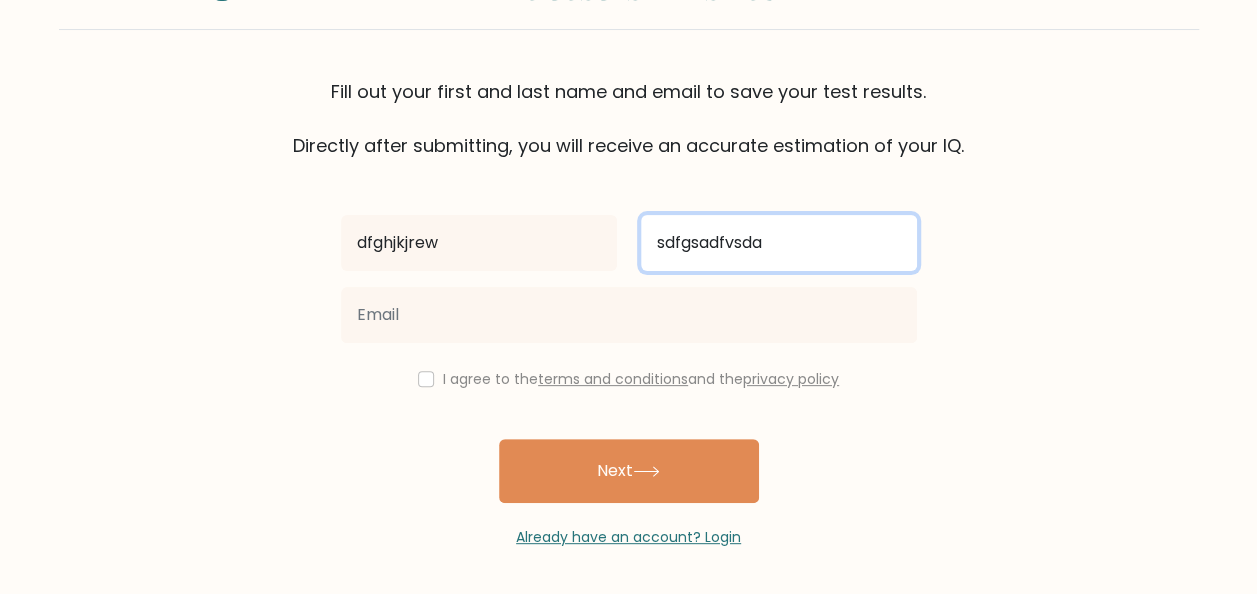 type on "sdfgsadfvsda" 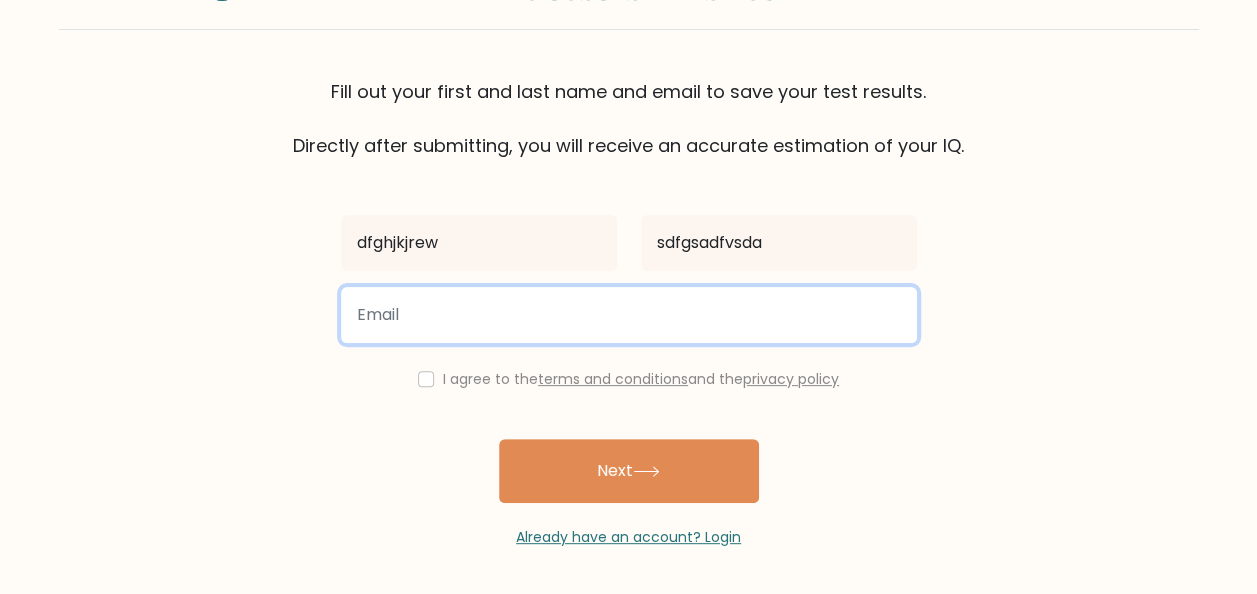click at bounding box center [629, 315] 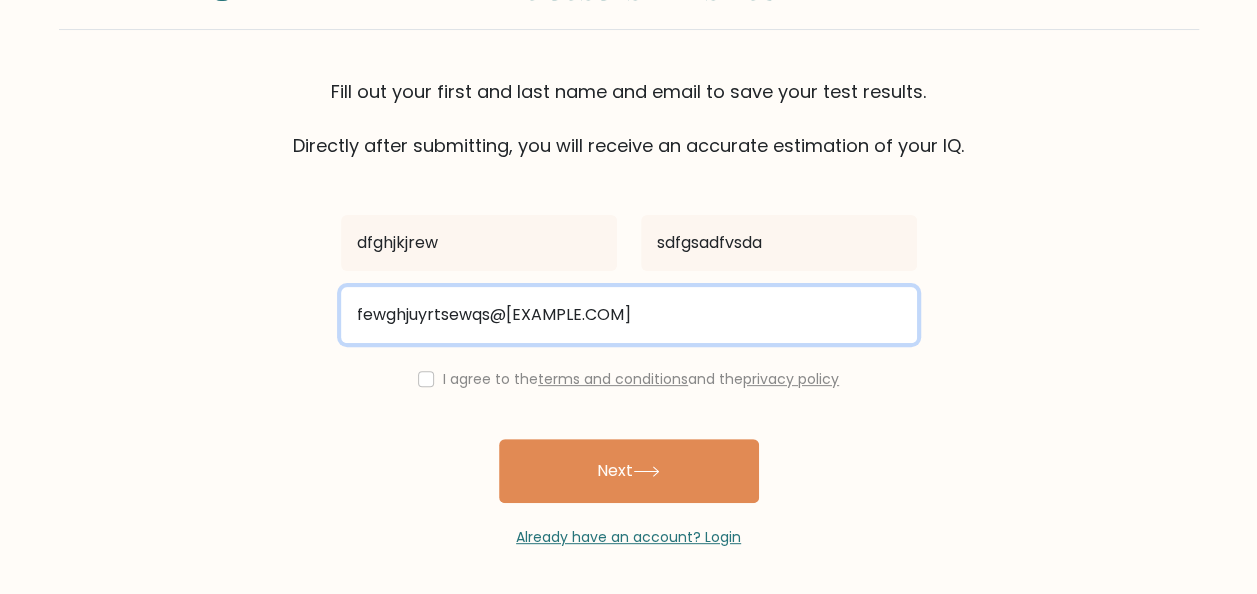 type on "fewghjuyrtsewqs@[EXAMPLE.COM]" 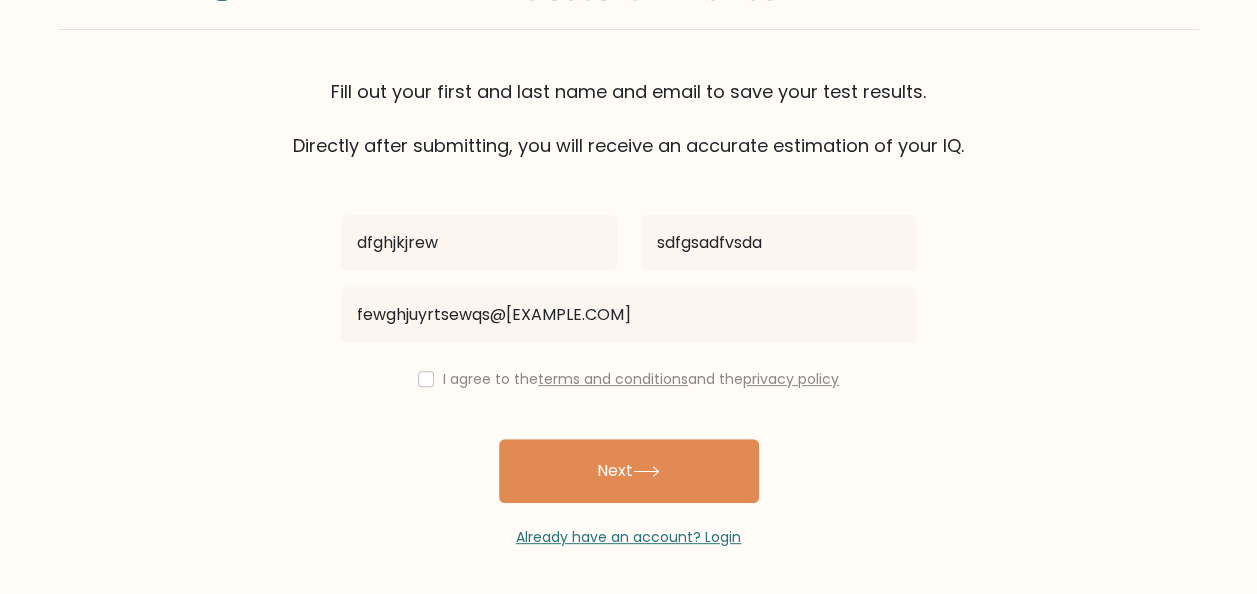 click on "I agree to the  terms and conditions  and the  privacy policy" at bounding box center (629, 379) 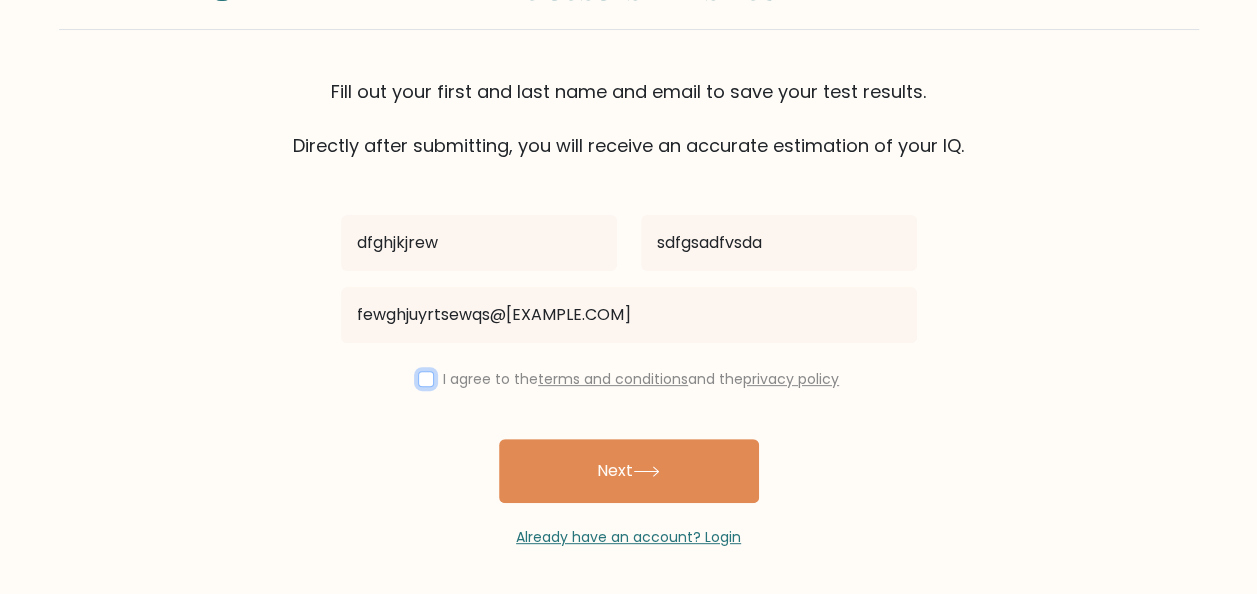 click at bounding box center [426, 379] 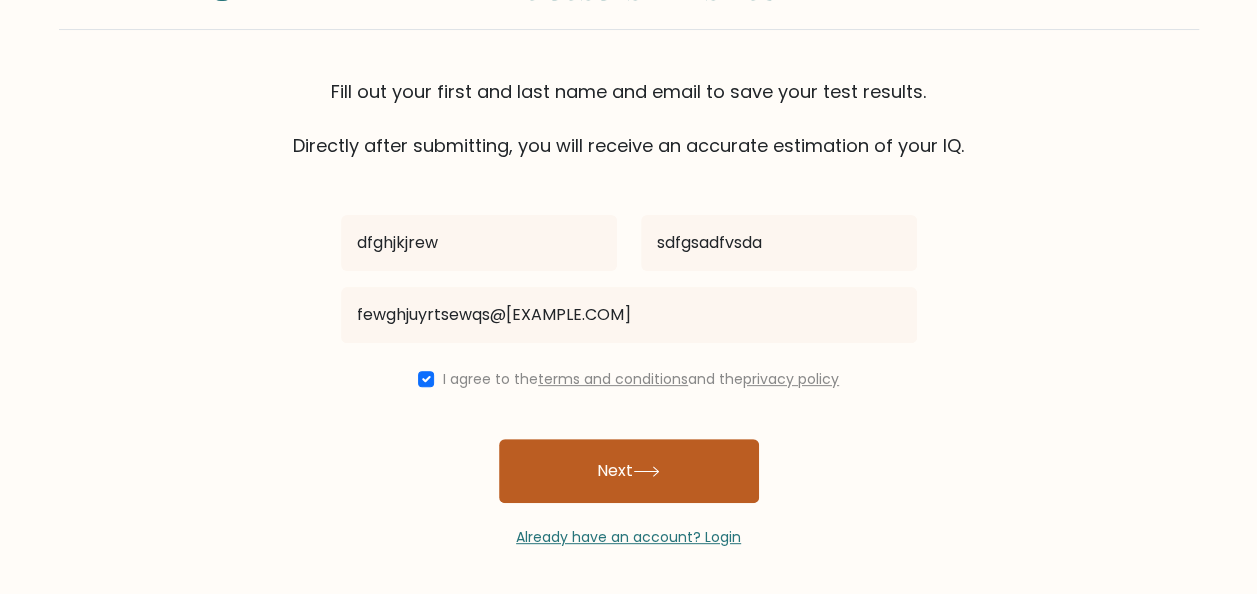 click on "Next" at bounding box center (629, 471) 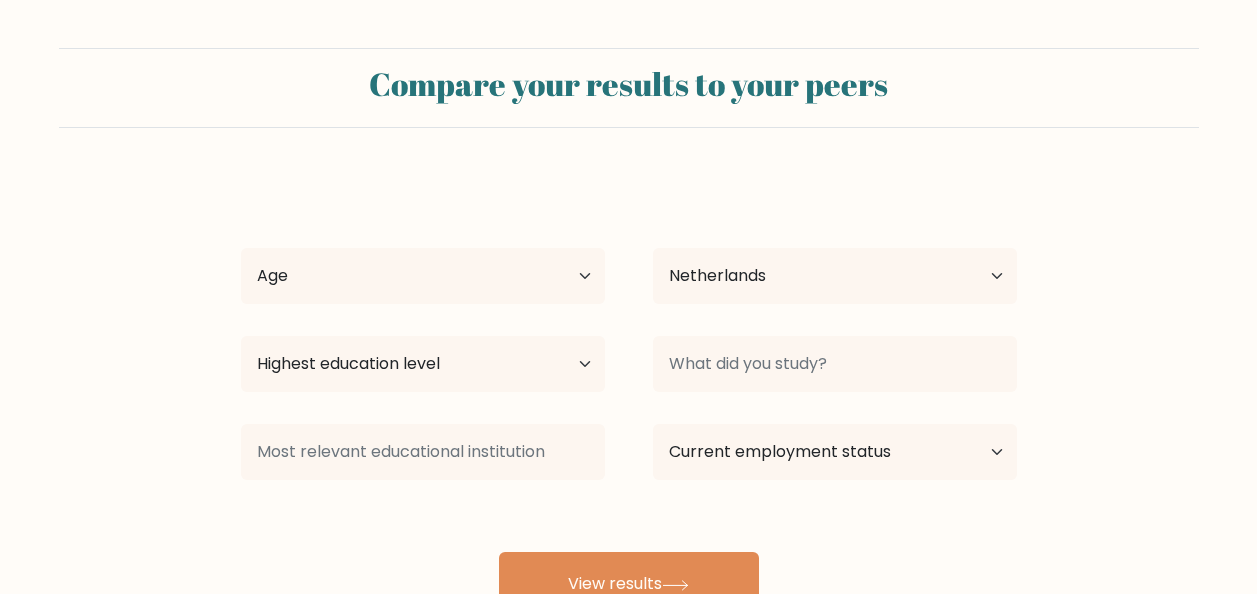 select on "NL" 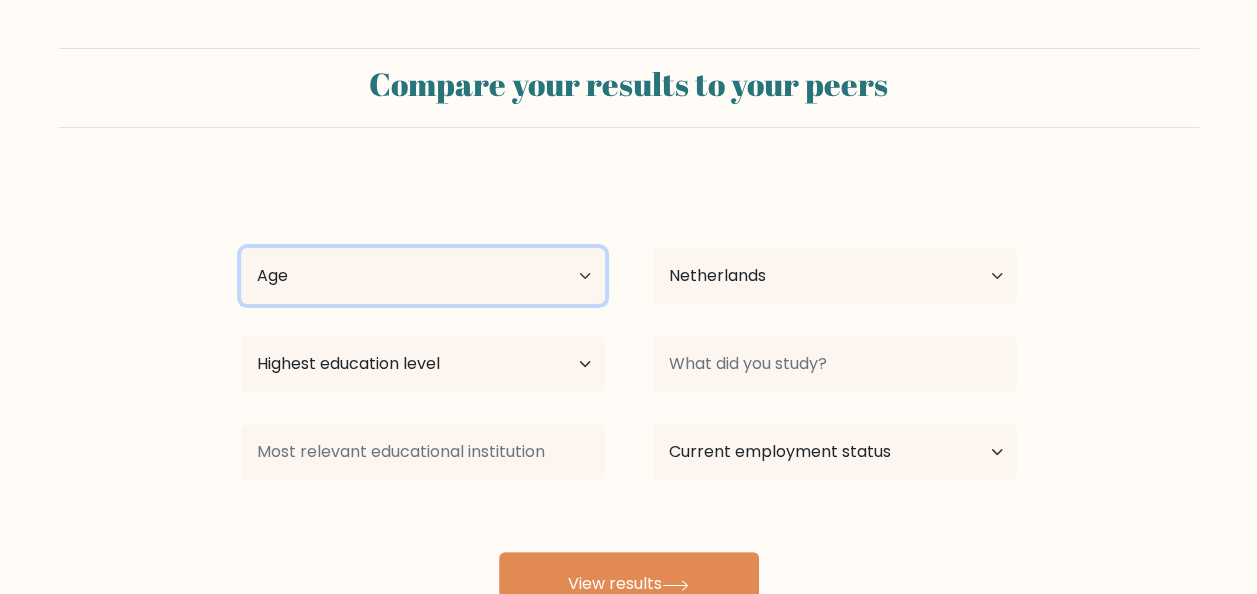 click on "Age
Under 18 years old
18-24 years old
25-34 years old
35-44 years old
45-54 years old
55-64 years old
65 years old and above" at bounding box center [423, 276] 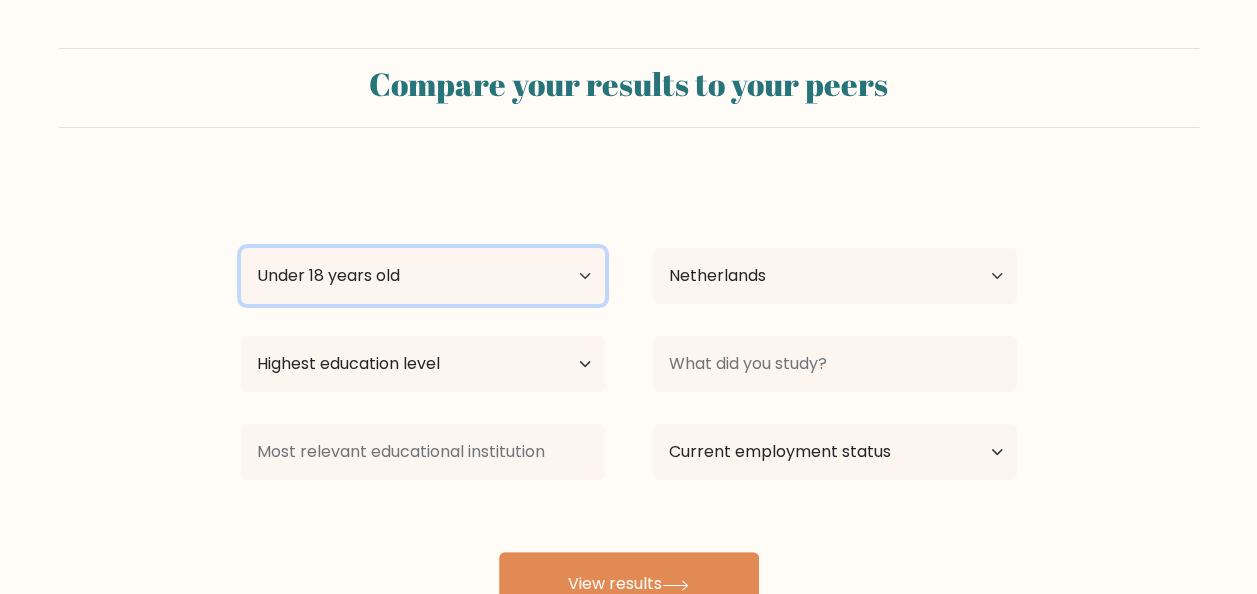 click on "Age
Under 18 years old
18-24 years old
25-34 years old
35-44 years old
45-54 years old
55-64 years old
65 years old and above" at bounding box center (423, 276) 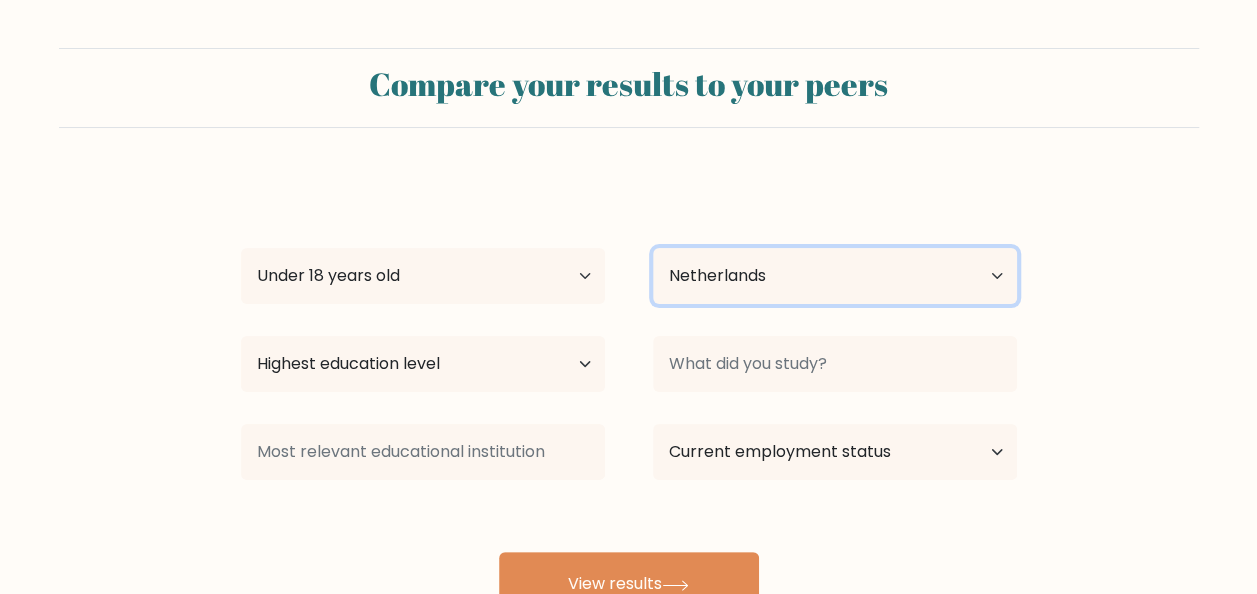 click on "Country
Afghanistan
Albania
Algeria
American Samoa
Andorra
Angola
Anguilla
Antarctica
Antigua and Barbuda
Argentina
Armenia
Aruba
Australia
Austria
Azerbaijan
Bahamas
Bahrain
Bangladesh
Barbados
Belarus
Belgium
Belize
Benin
Bermuda
Bhutan
Bolivia
Bonaire, Sint Eustatius and Saba
Bosnia and Herzegovina
Botswana
Bouvet Island
Brazil
British Indian Ocean Territory
Brunei
Bulgaria
Burkina Faso
Burundi
Cabo Verde
Cambodia
Cameroon
Canada
Cayman Islands
Central African Republic
Chad
Chile
China
Christmas Island
Cocos (Keeling) Islands
Colombia
Comoros
Congo
Congo (the Democratic Republic of the)
Cook Islands
Costa Rica
Côte d'Ivoire
Croatia
Cuba" at bounding box center [835, 276] 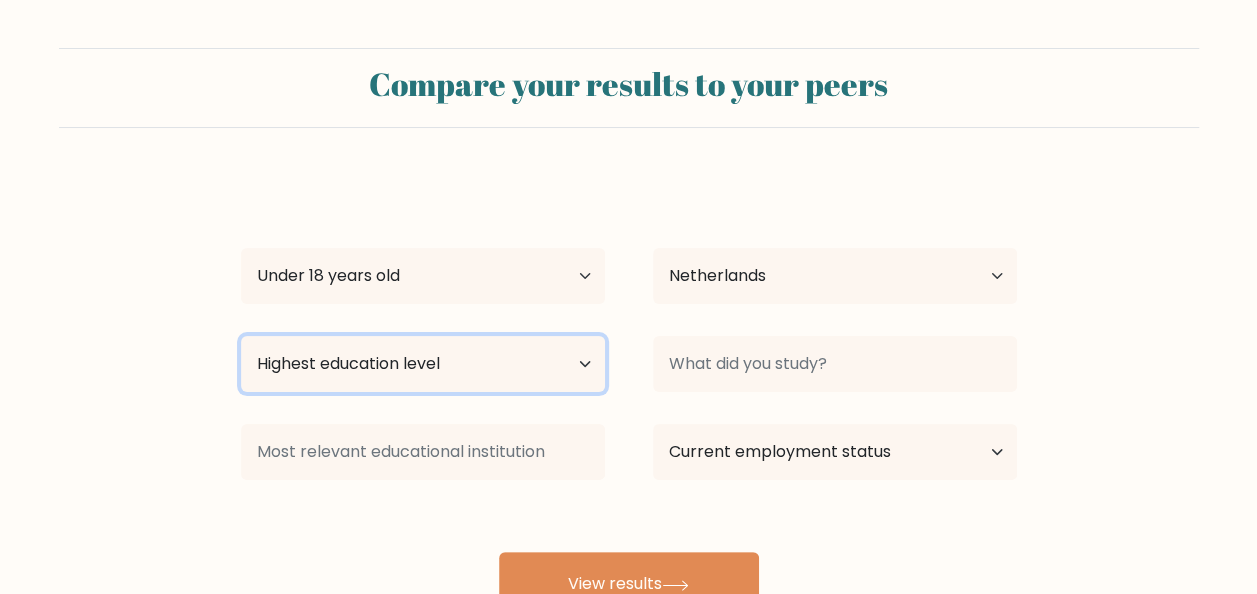 click on "Highest education level
No schooling
Primary
Lower Secondary
Upper Secondary
Occupation Specific
Bachelor's degree
Master's degree
Doctoral degree" at bounding box center [423, 364] 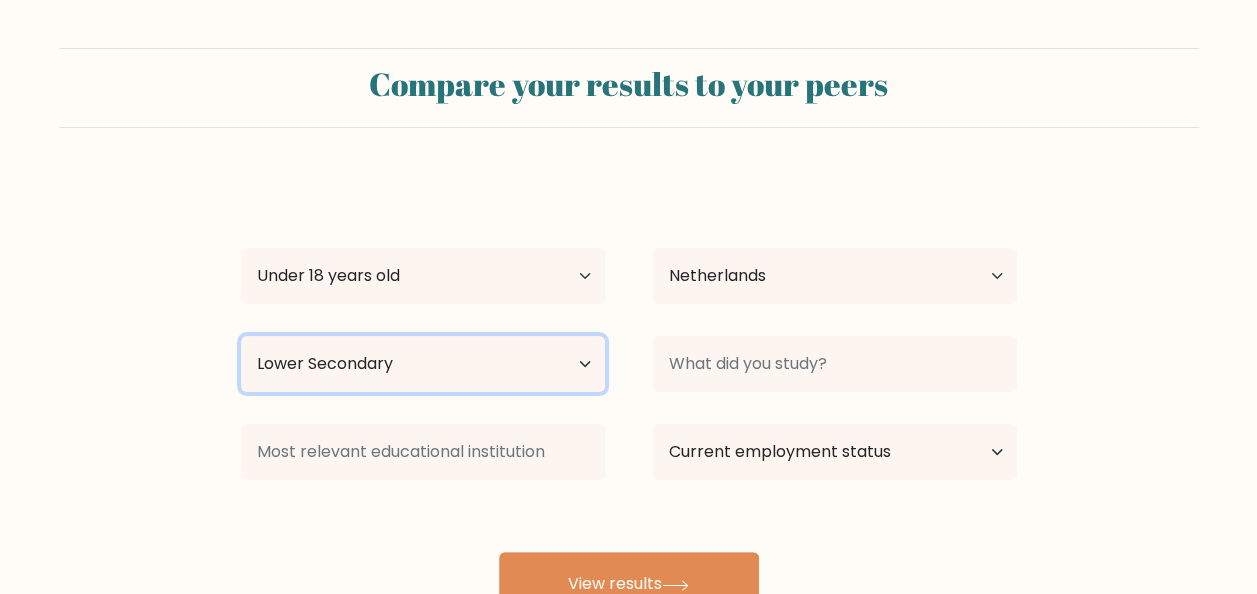 click on "Highest education level
No schooling
Primary
Lower Secondary
Upper Secondary
Occupation Specific
Bachelor's degree
Master's degree
Doctoral degree" at bounding box center (423, 364) 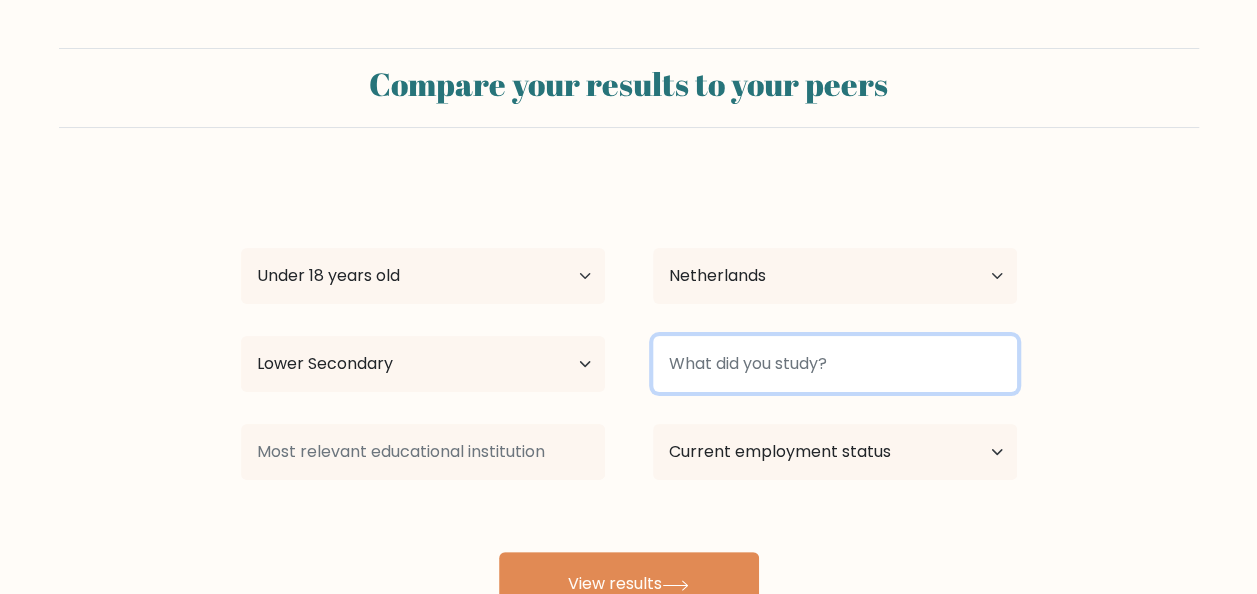 click at bounding box center [835, 364] 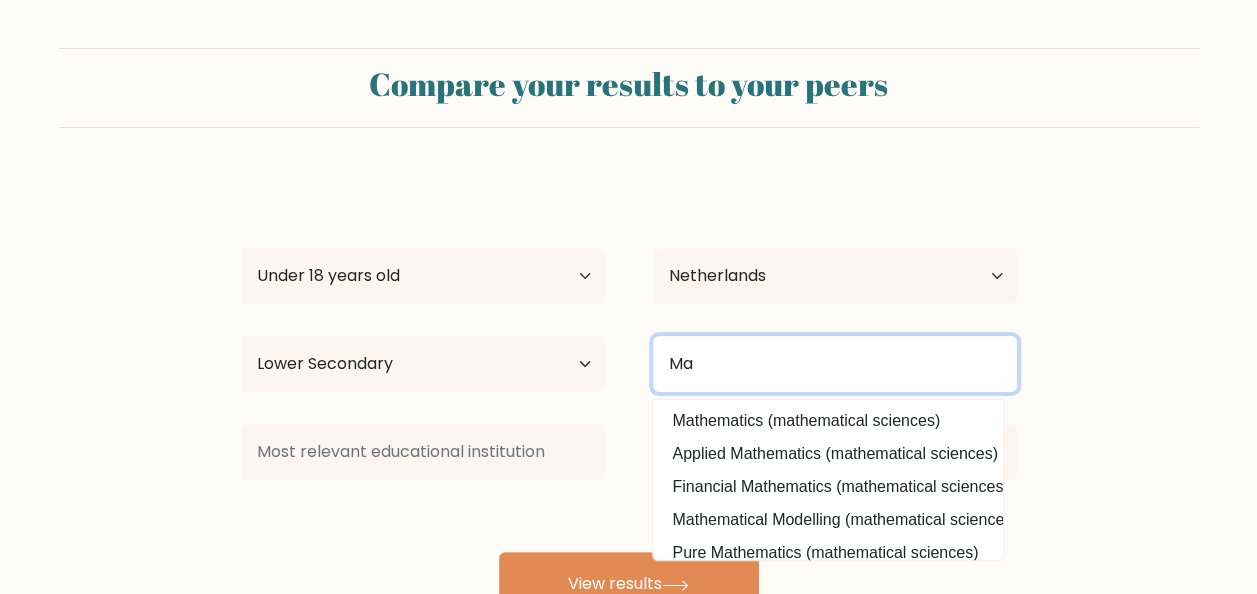 type on "M" 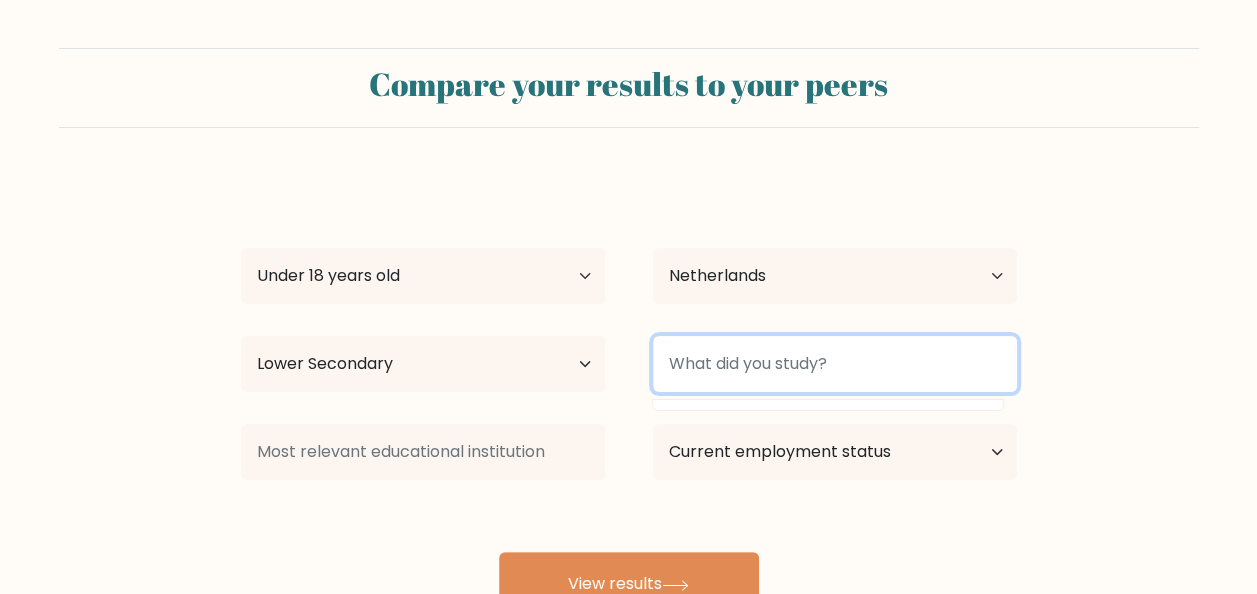 type on "M" 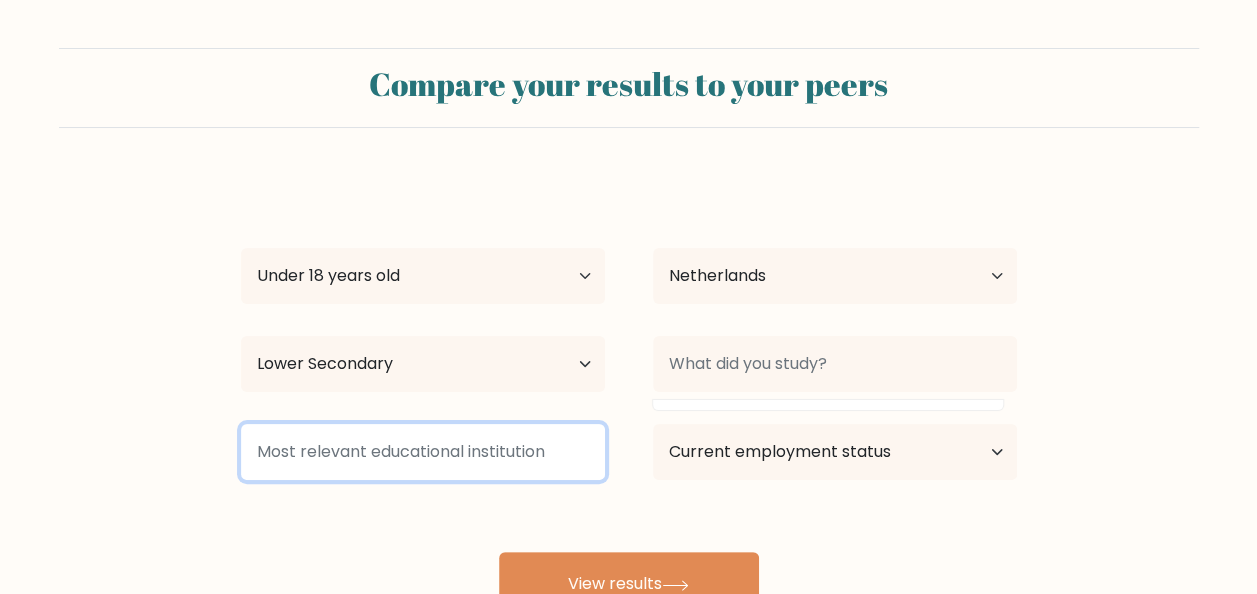 click at bounding box center (423, 452) 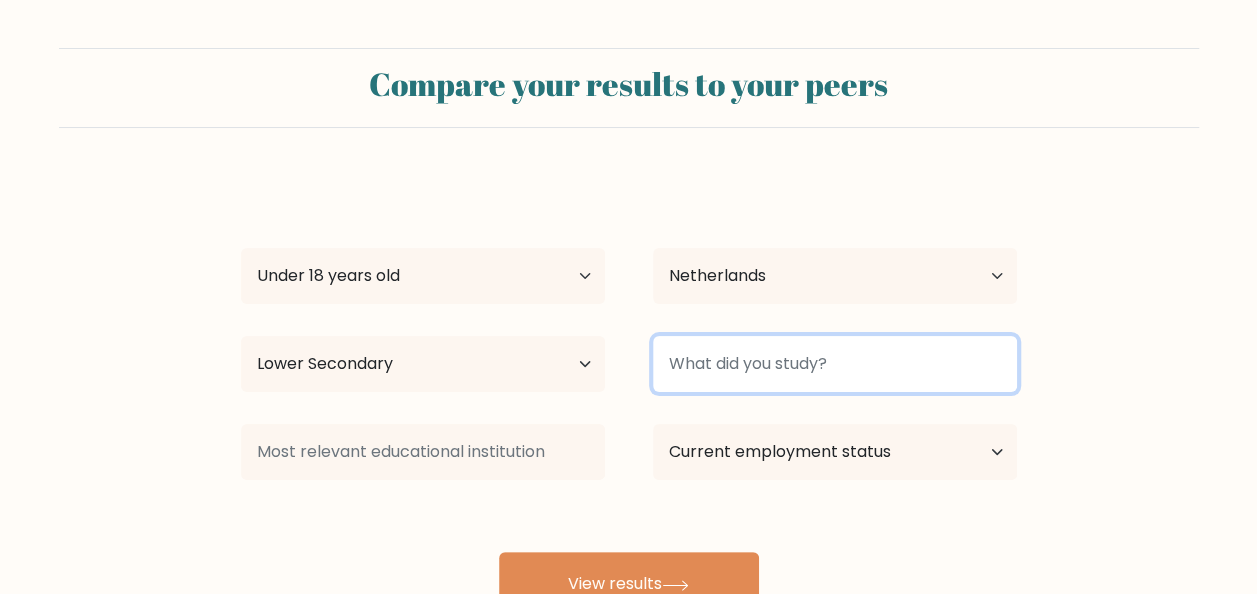 click at bounding box center [835, 364] 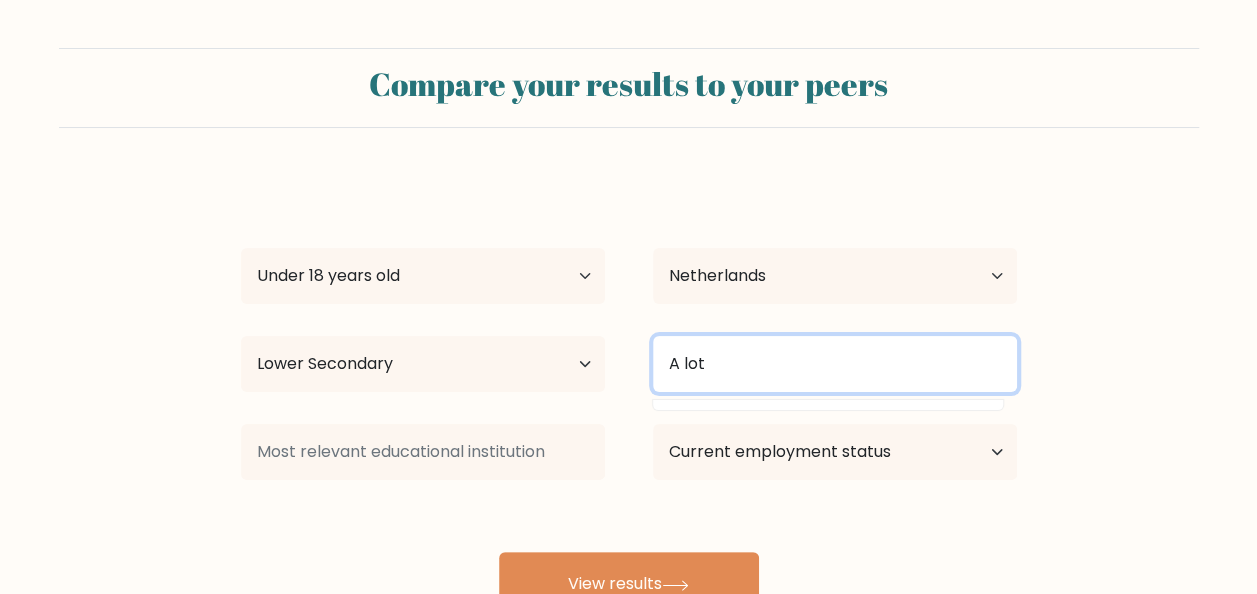 type on "A lot" 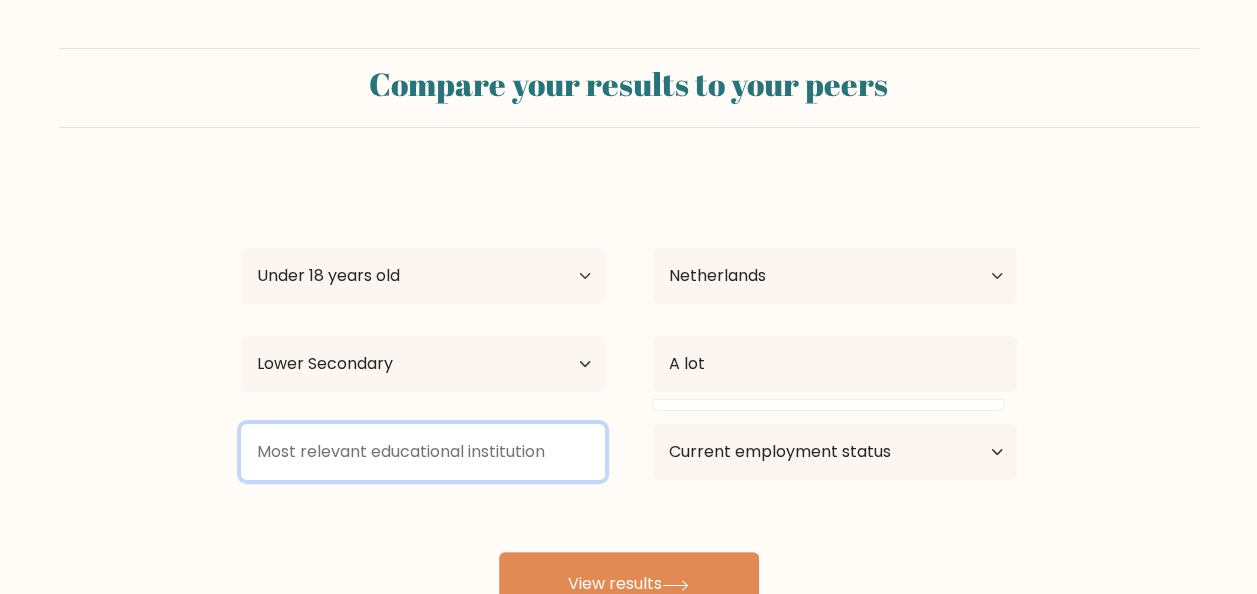 click at bounding box center (423, 452) 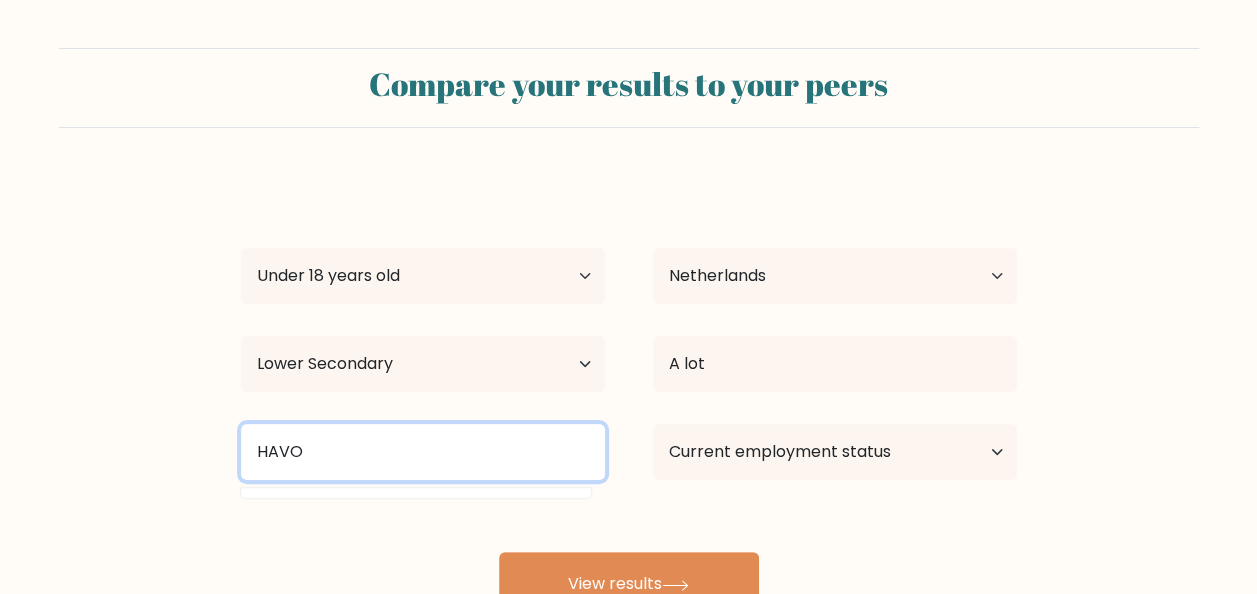 type on "HAVO" 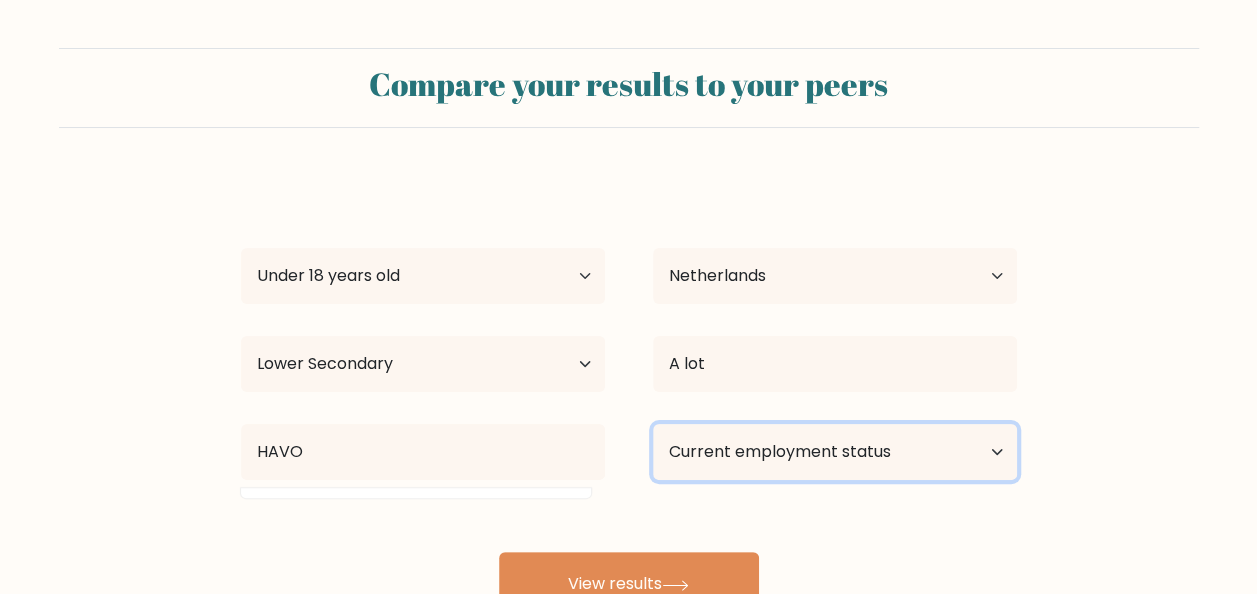 click on "Current employment status
Employed
Student
Retired
Other / prefer not to answer" at bounding box center [835, 452] 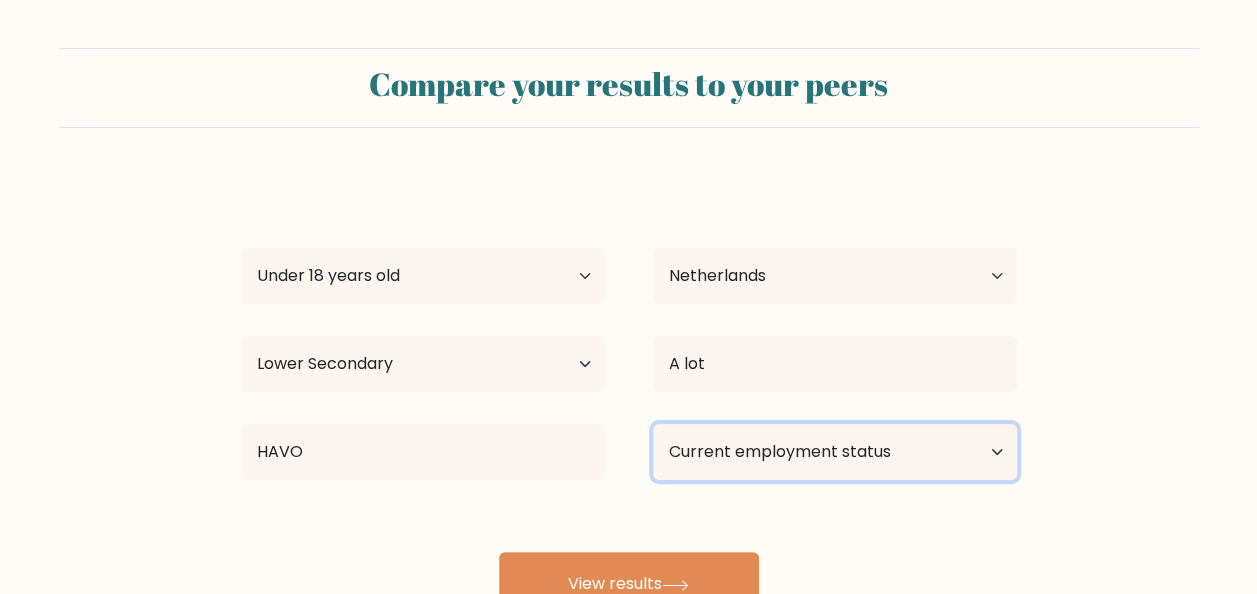 select on "student" 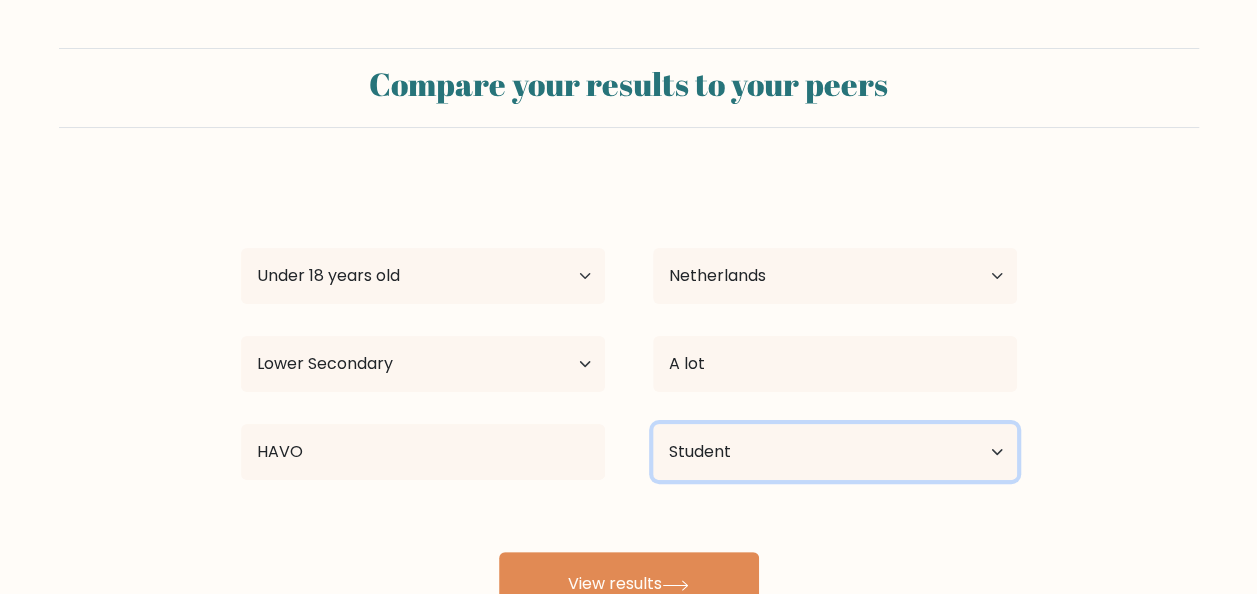 click on "Current employment status
Employed
Student
Retired
Other / prefer not to answer" at bounding box center (835, 452) 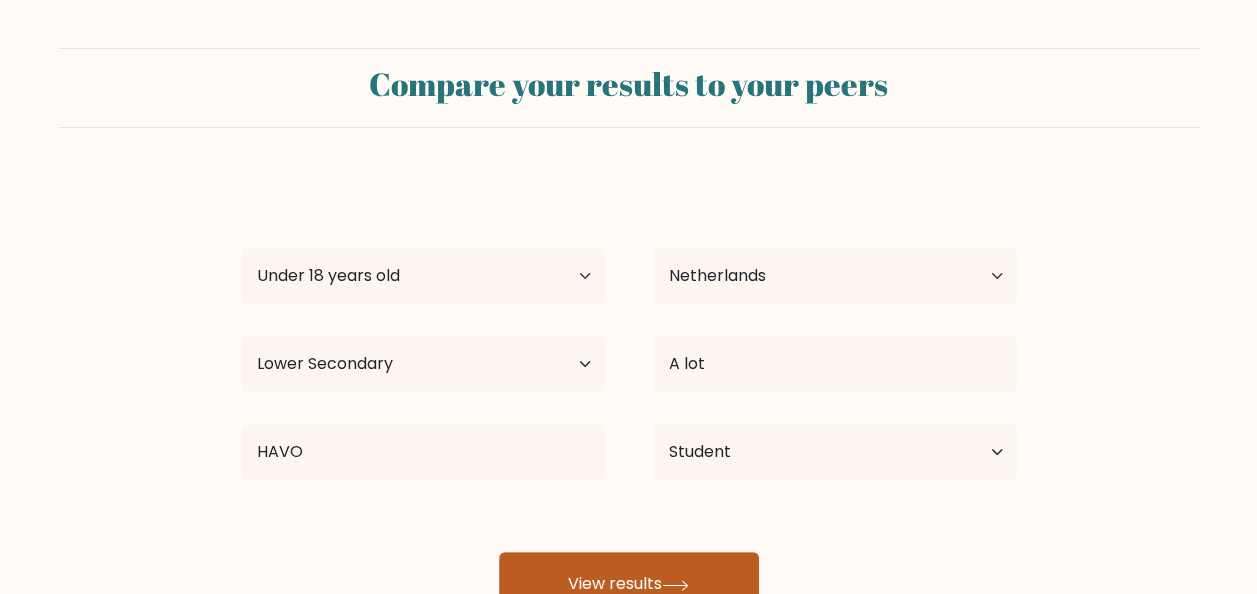 click on "View results" at bounding box center [629, 584] 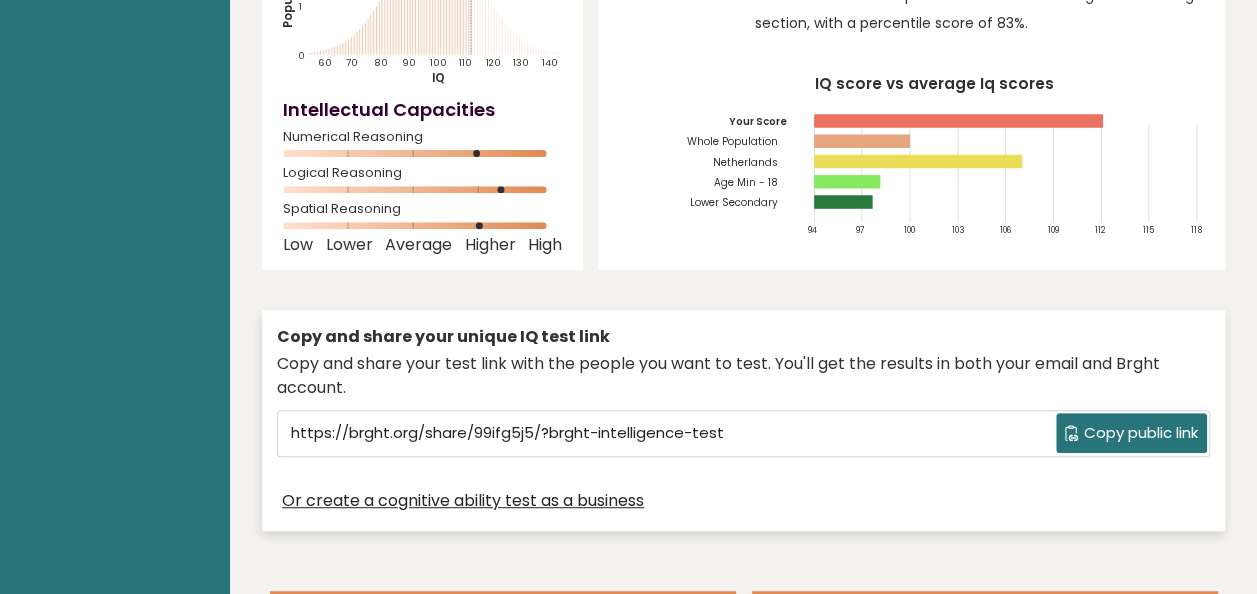 scroll, scrollTop: 0, scrollLeft: 0, axis: both 